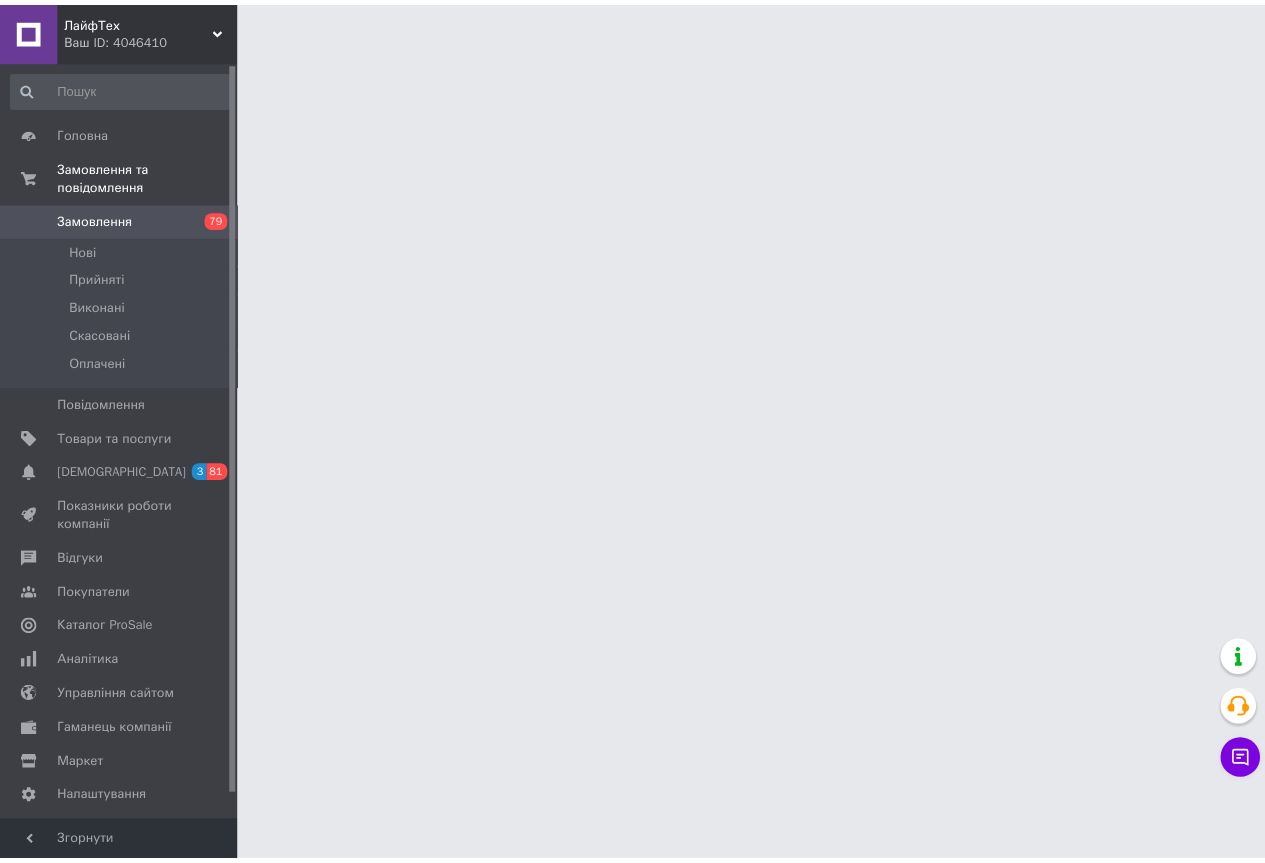 scroll, scrollTop: 0, scrollLeft: 0, axis: both 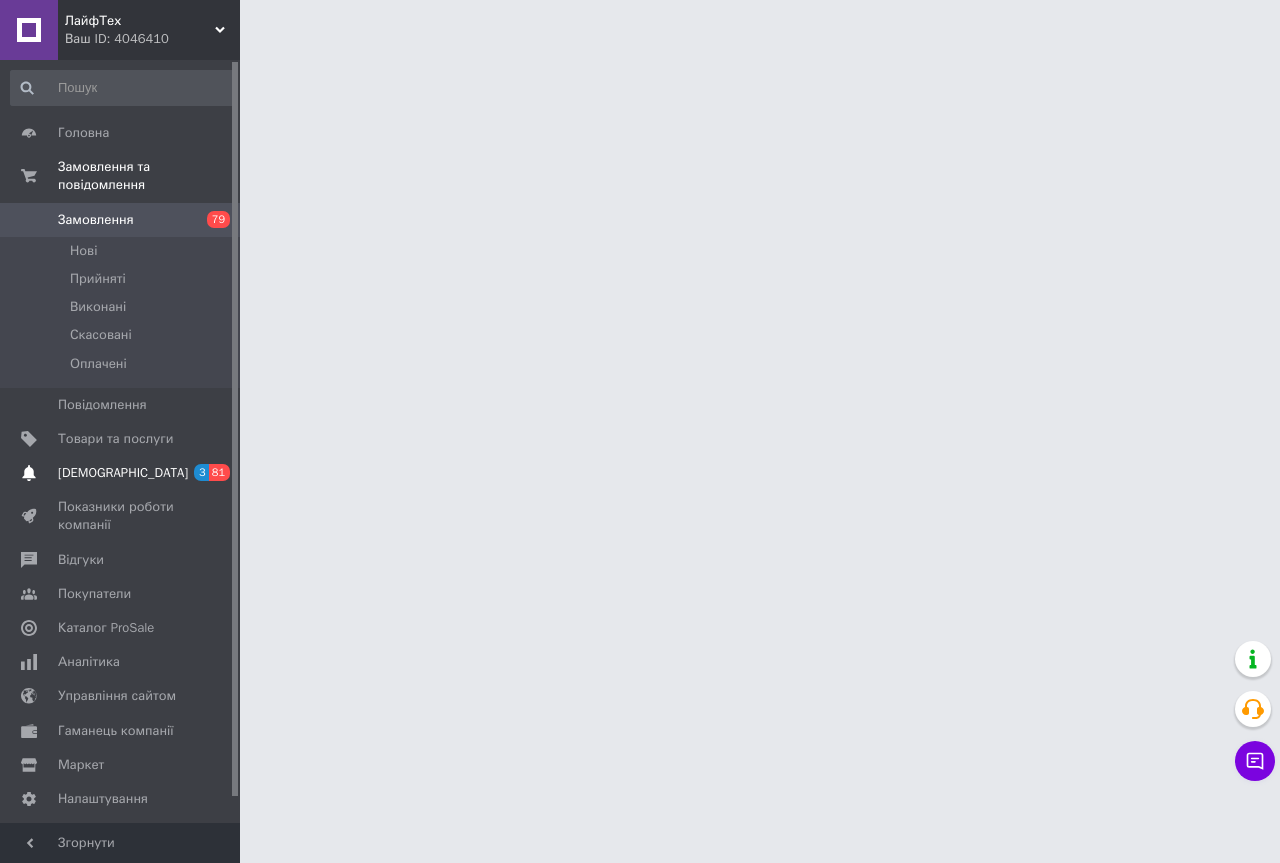 click on "[DEMOGRAPHIC_DATA] 3 81" at bounding box center (123, 473) 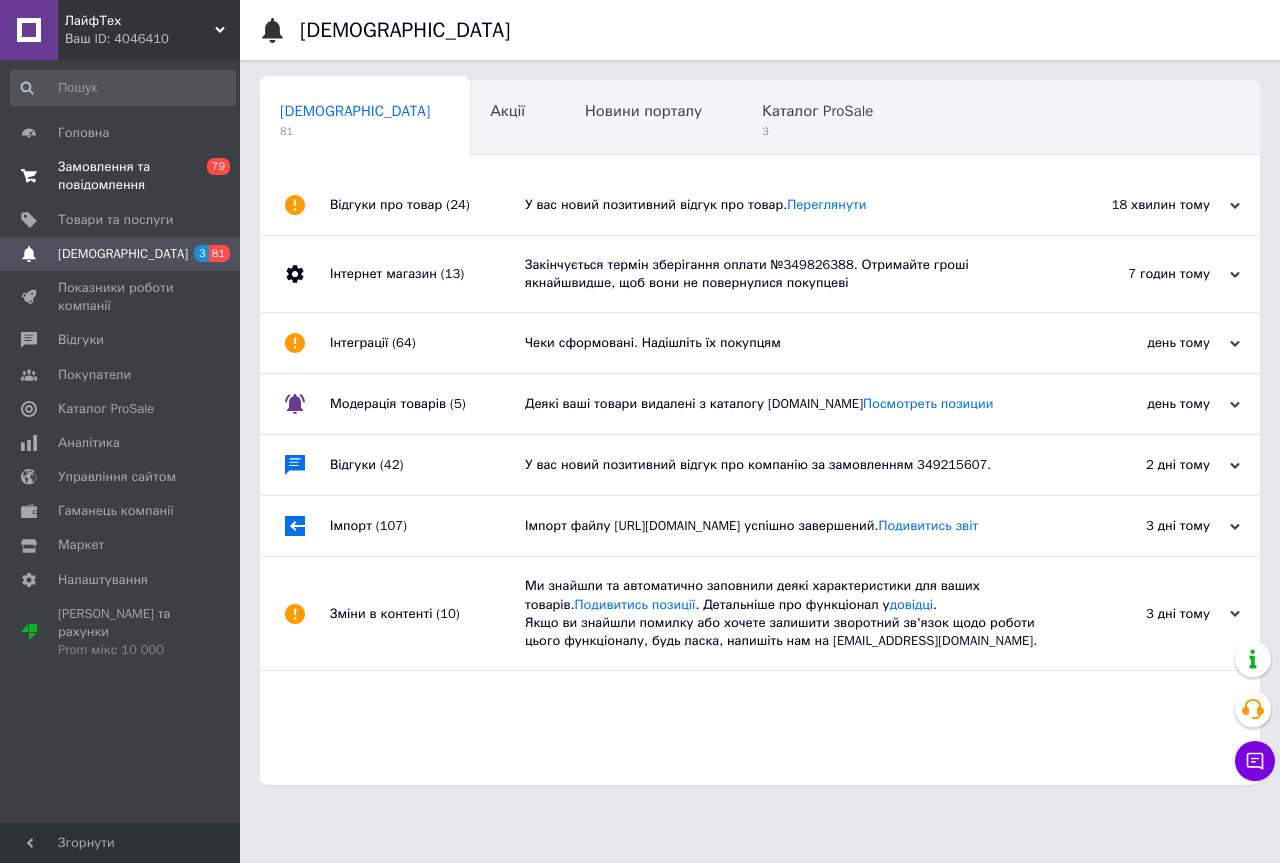 click on "Замовлення та повідомлення" at bounding box center [121, 176] 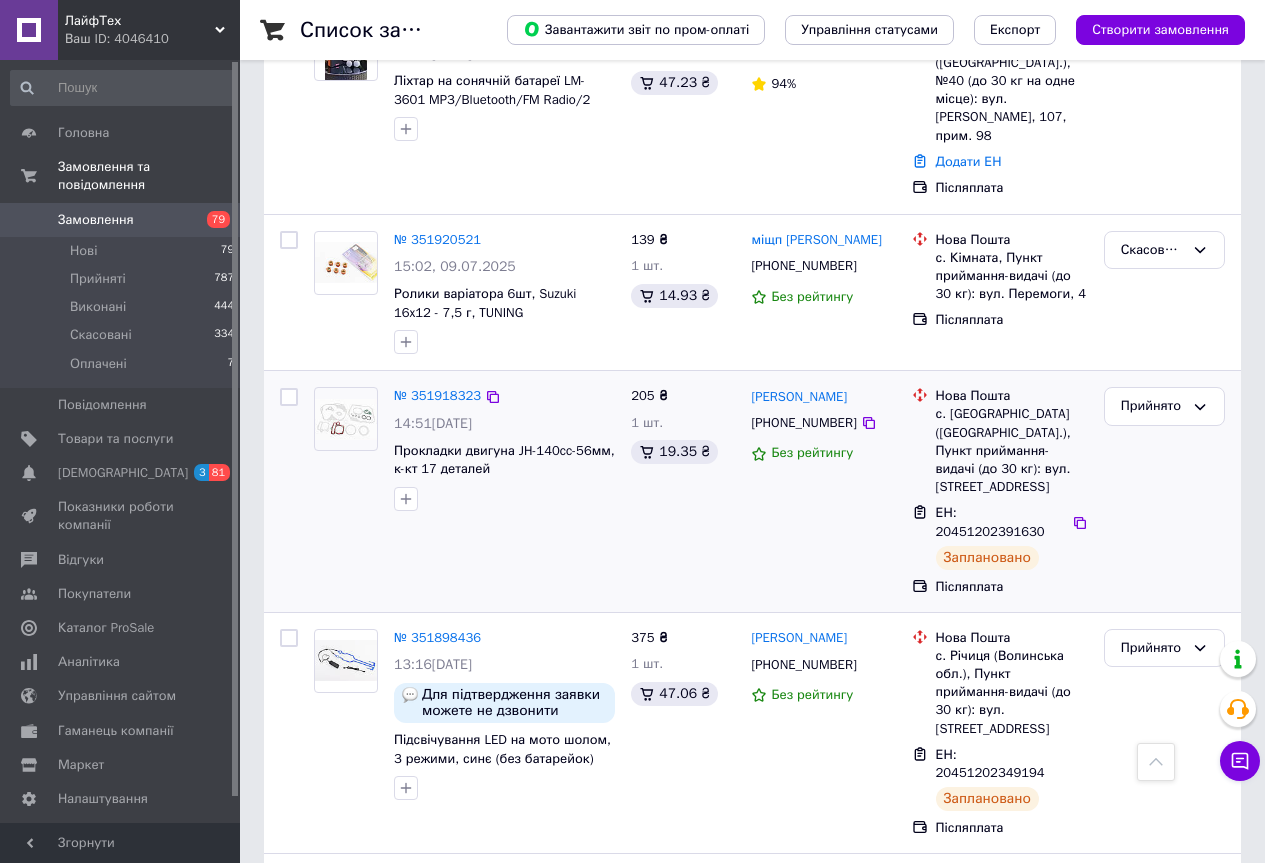 scroll, scrollTop: 3500, scrollLeft: 0, axis: vertical 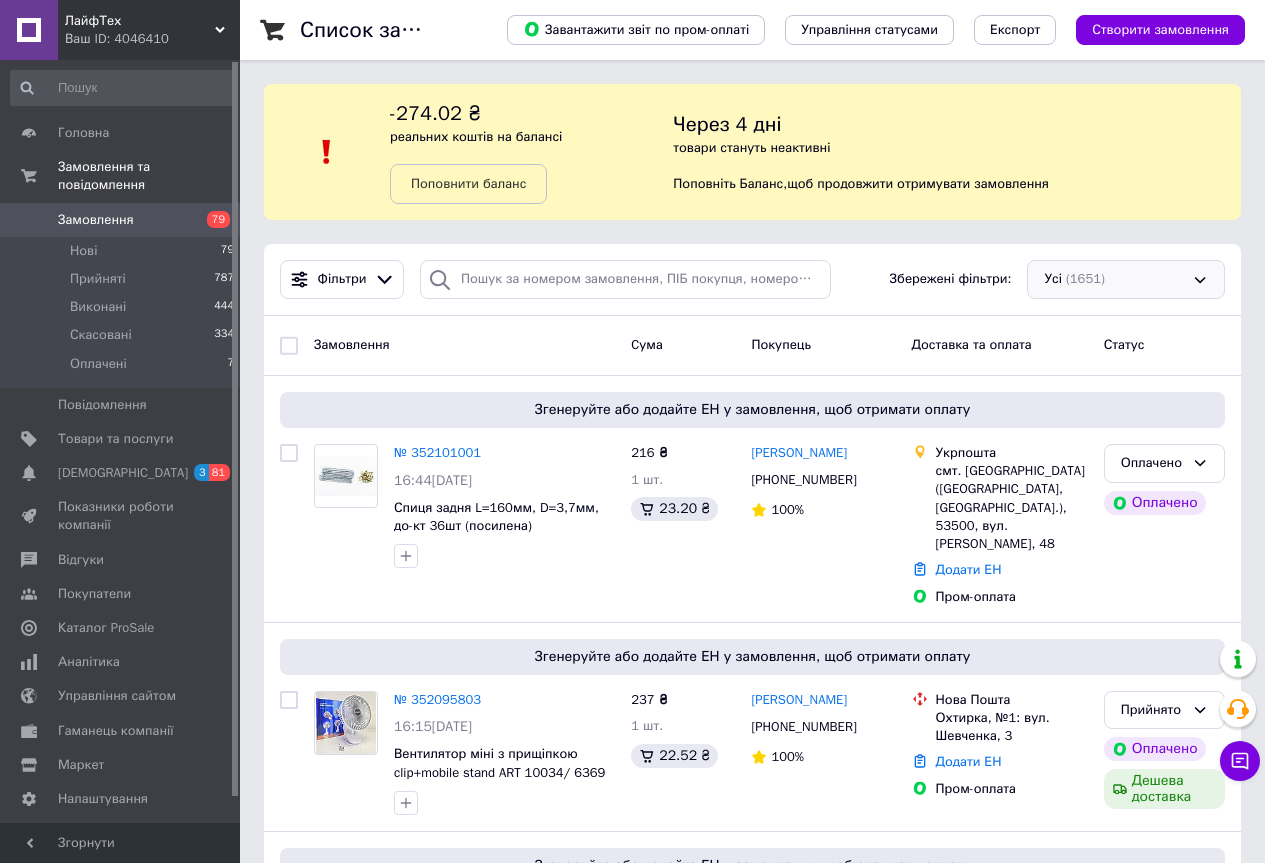 click on "Усі (1651)" at bounding box center (1126, 279) 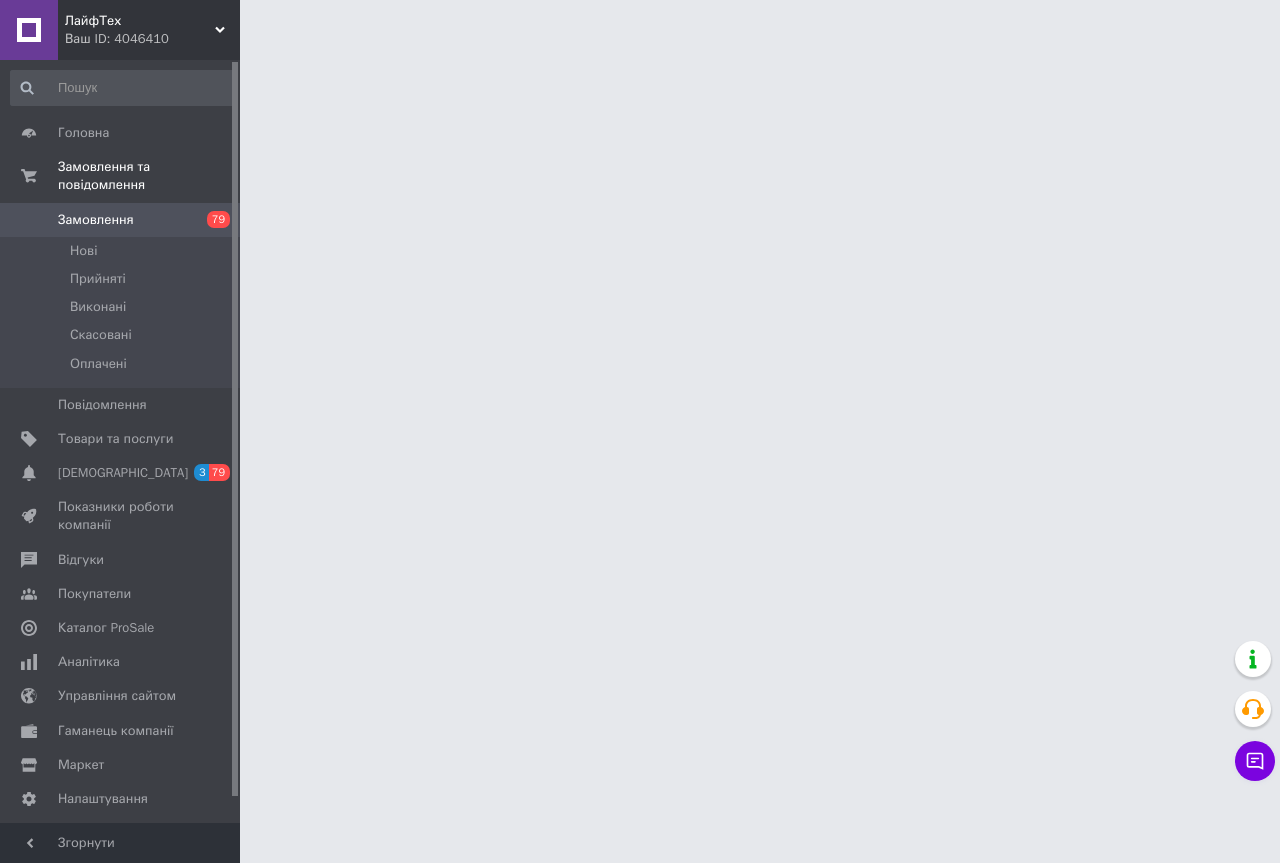 scroll, scrollTop: 0, scrollLeft: 0, axis: both 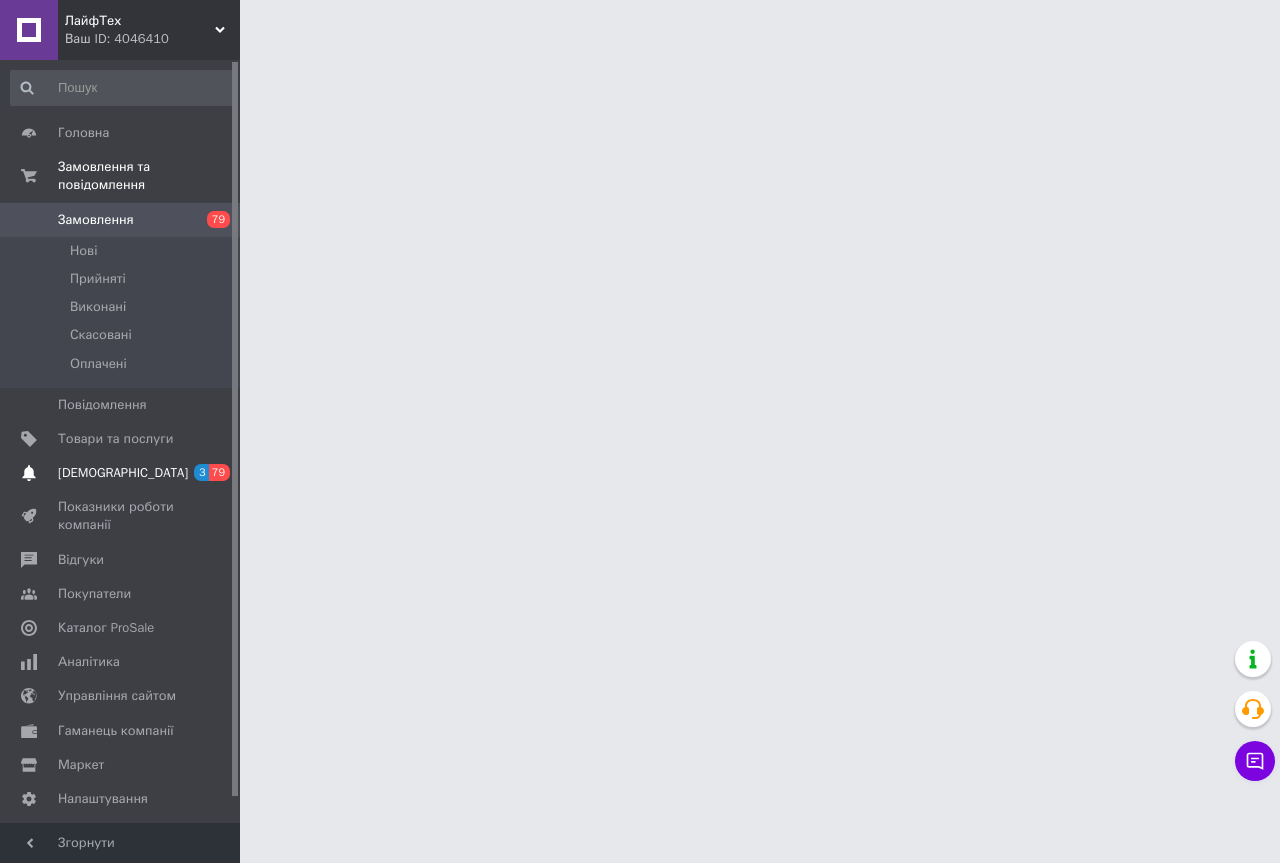 click on "[DEMOGRAPHIC_DATA]" at bounding box center [123, 473] 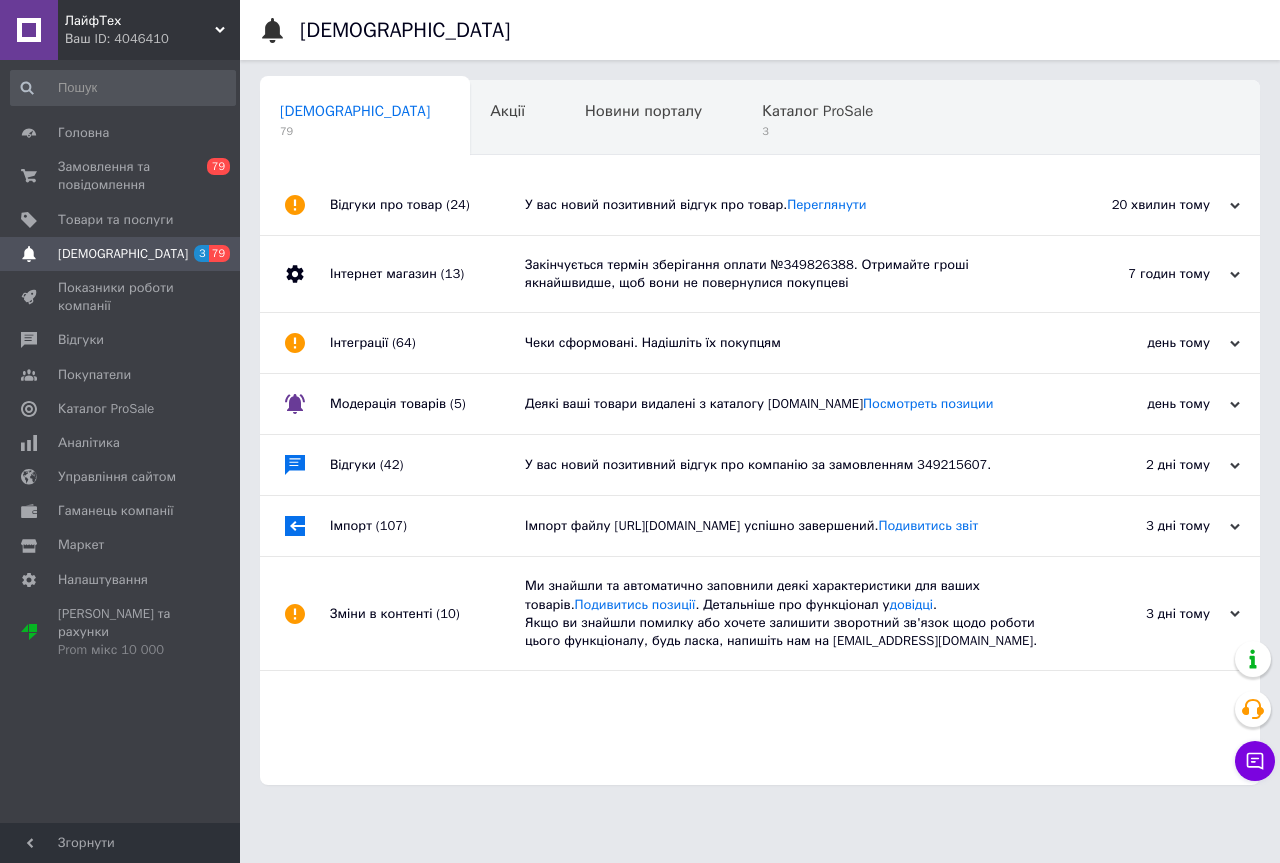 drag, startPoint x: 112, startPoint y: 167, endPoint x: 348, endPoint y: 9, distance: 284.00705 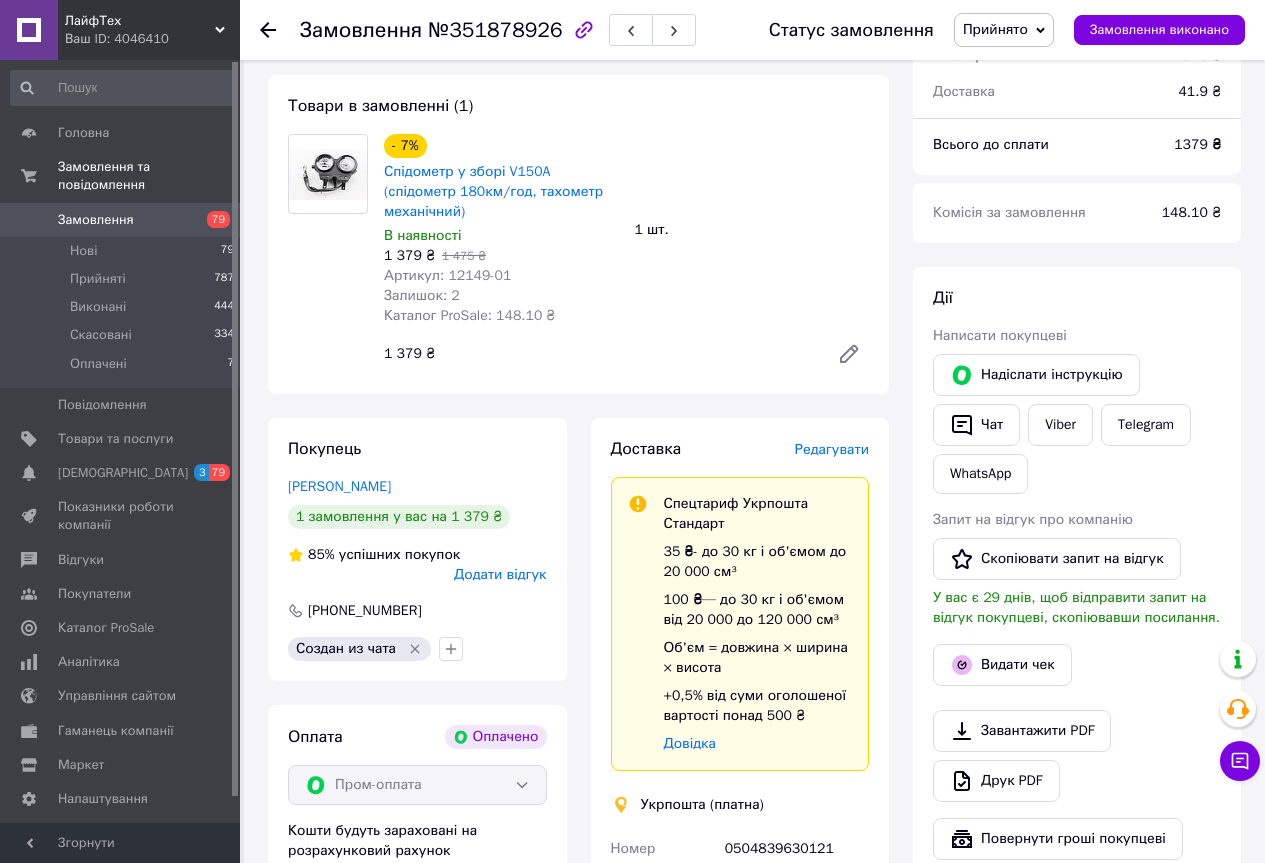 scroll, scrollTop: 800, scrollLeft: 0, axis: vertical 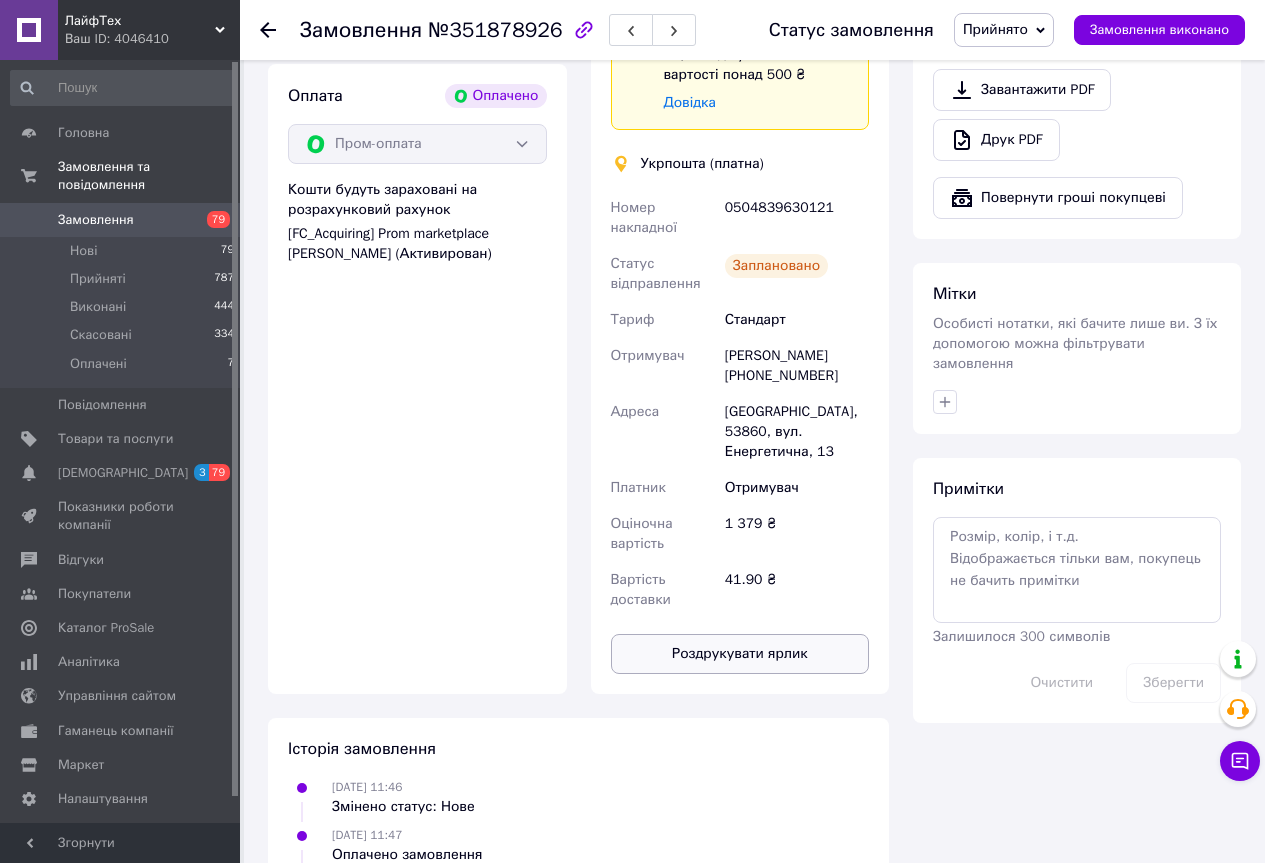click on "Роздрукувати ярлик" at bounding box center (740, 654) 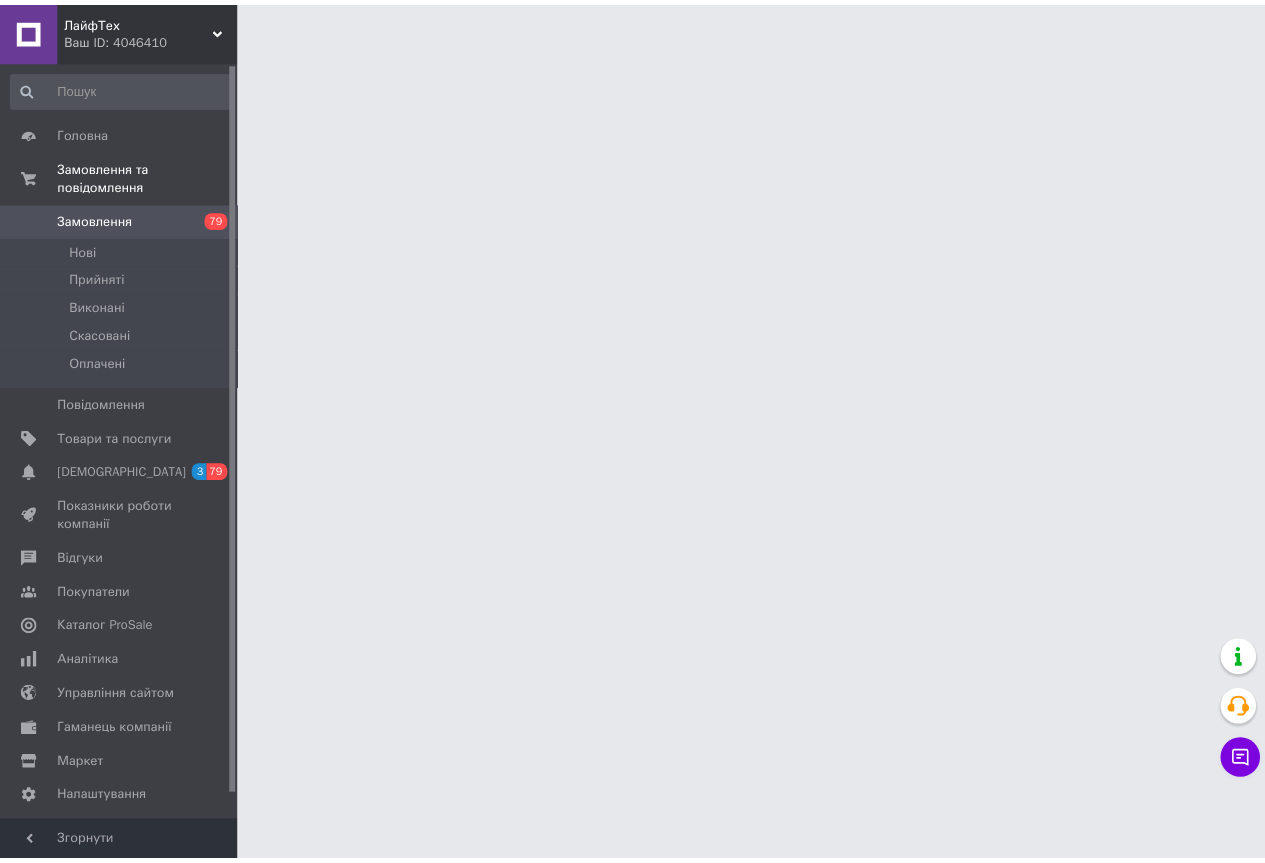 scroll, scrollTop: 0, scrollLeft: 0, axis: both 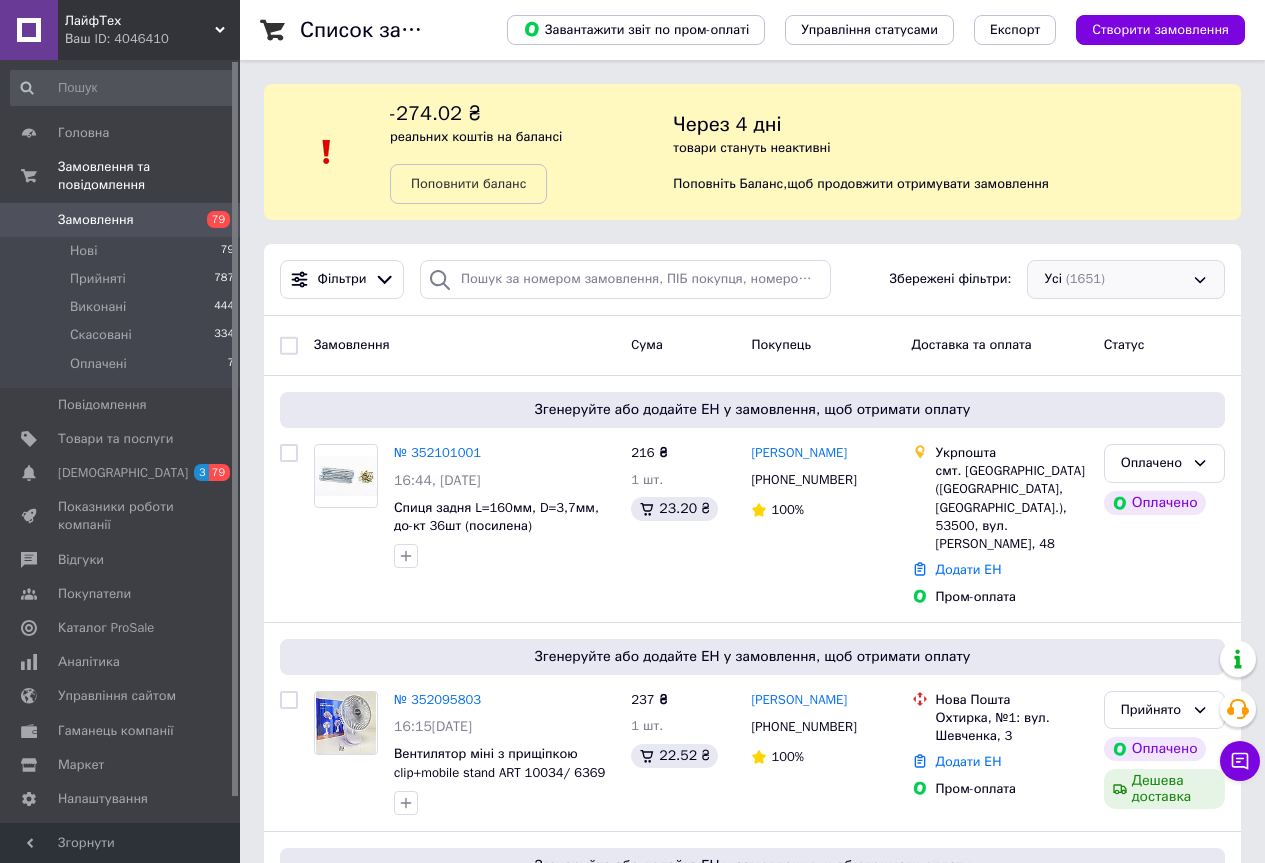 click on "Усі (1651)" at bounding box center [1126, 279] 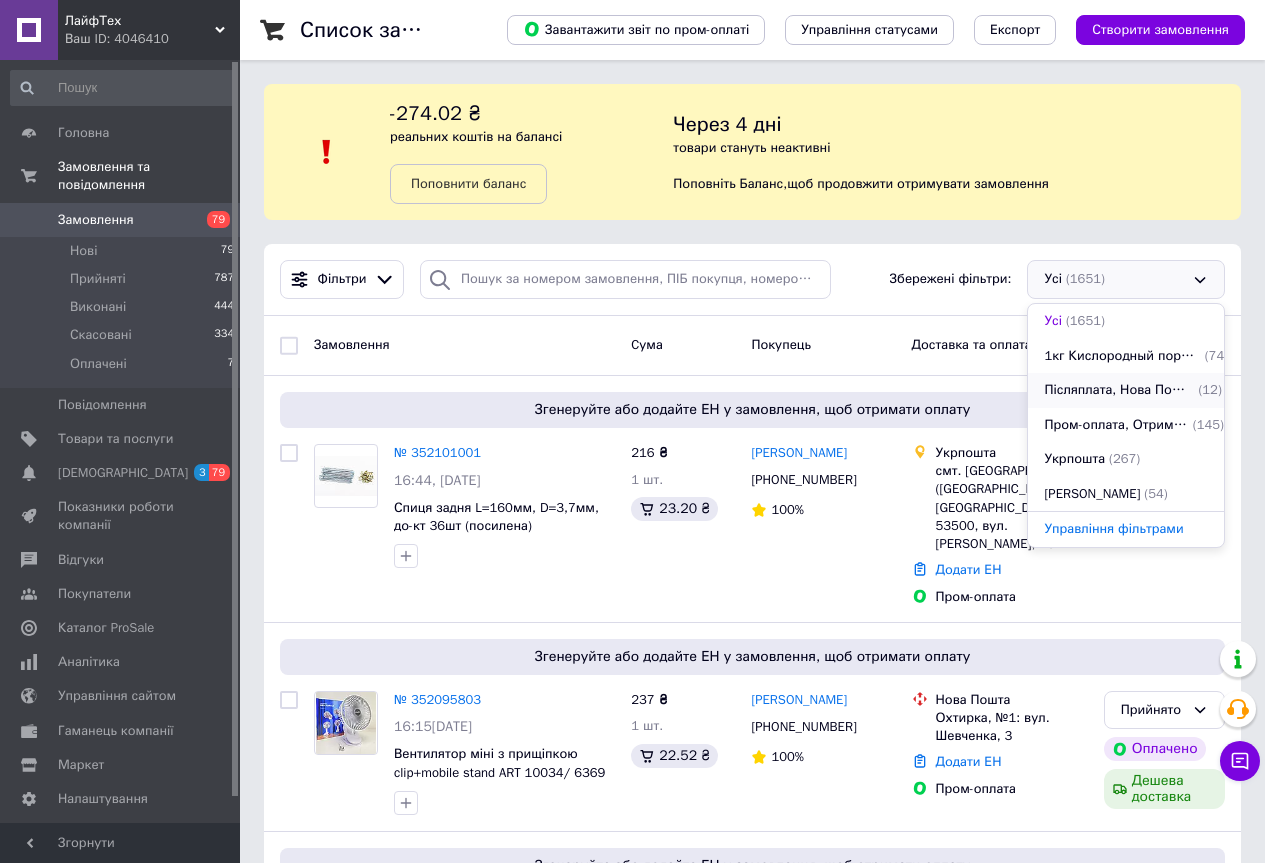 click on "Післяплата, Нова Пошта, Отримано, Замовлення без чеків" at bounding box center [1119, 390] 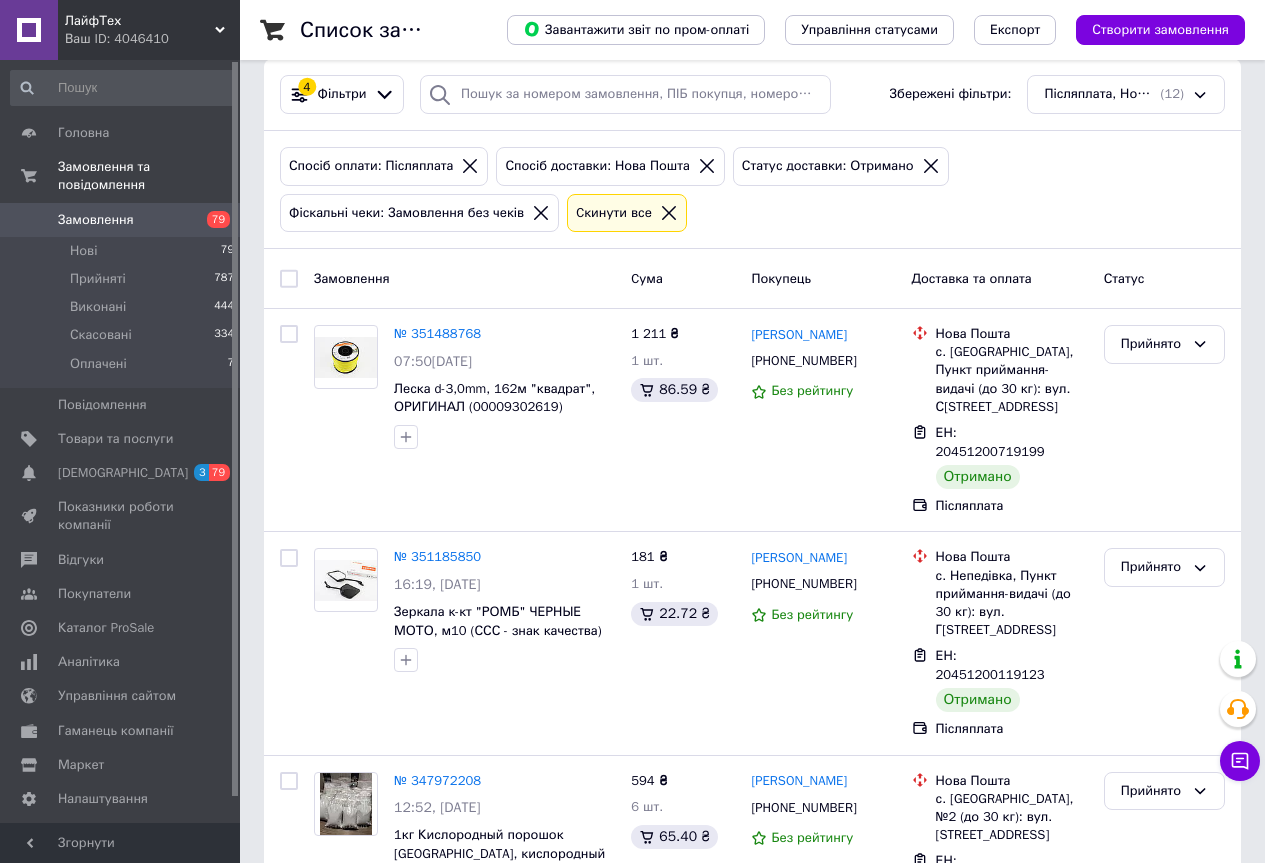 scroll, scrollTop: 200, scrollLeft: 0, axis: vertical 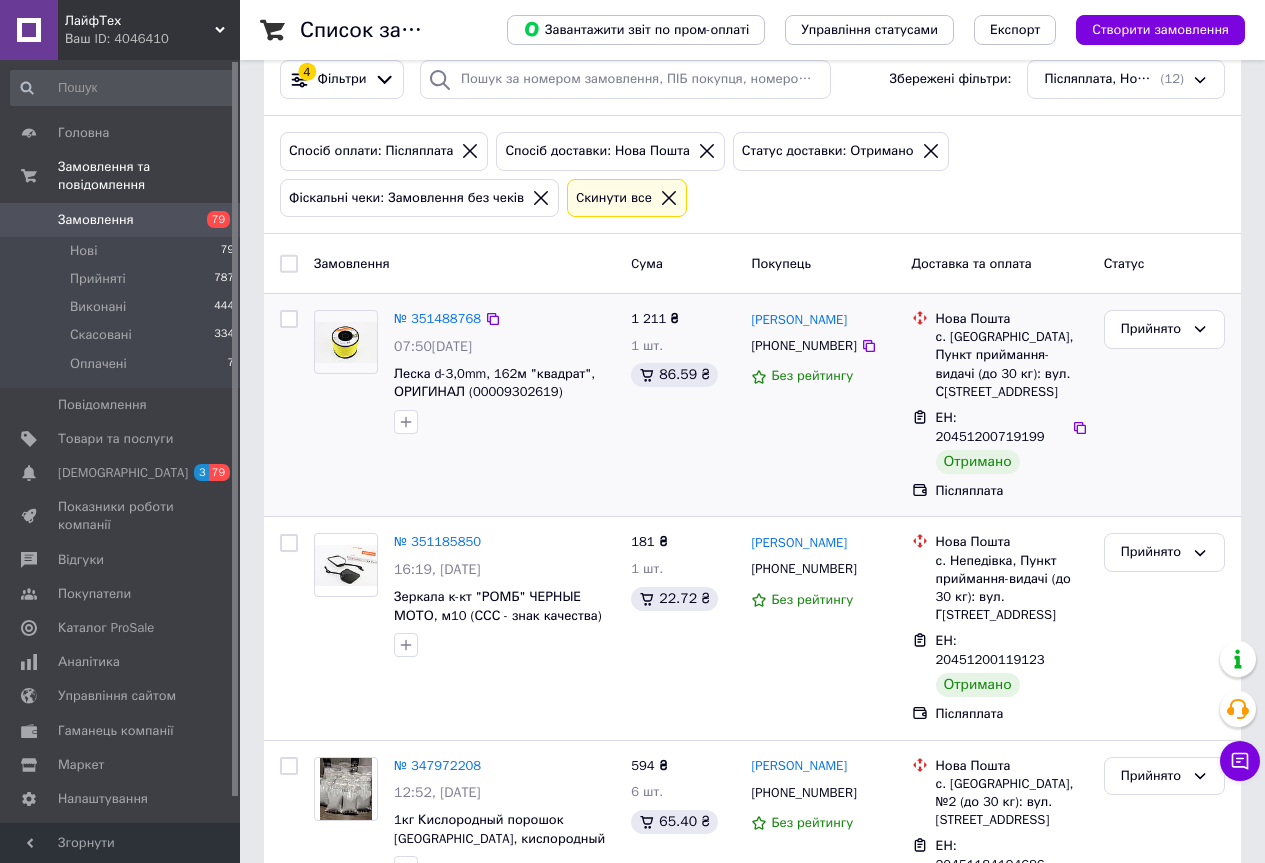 click at bounding box center (289, 319) 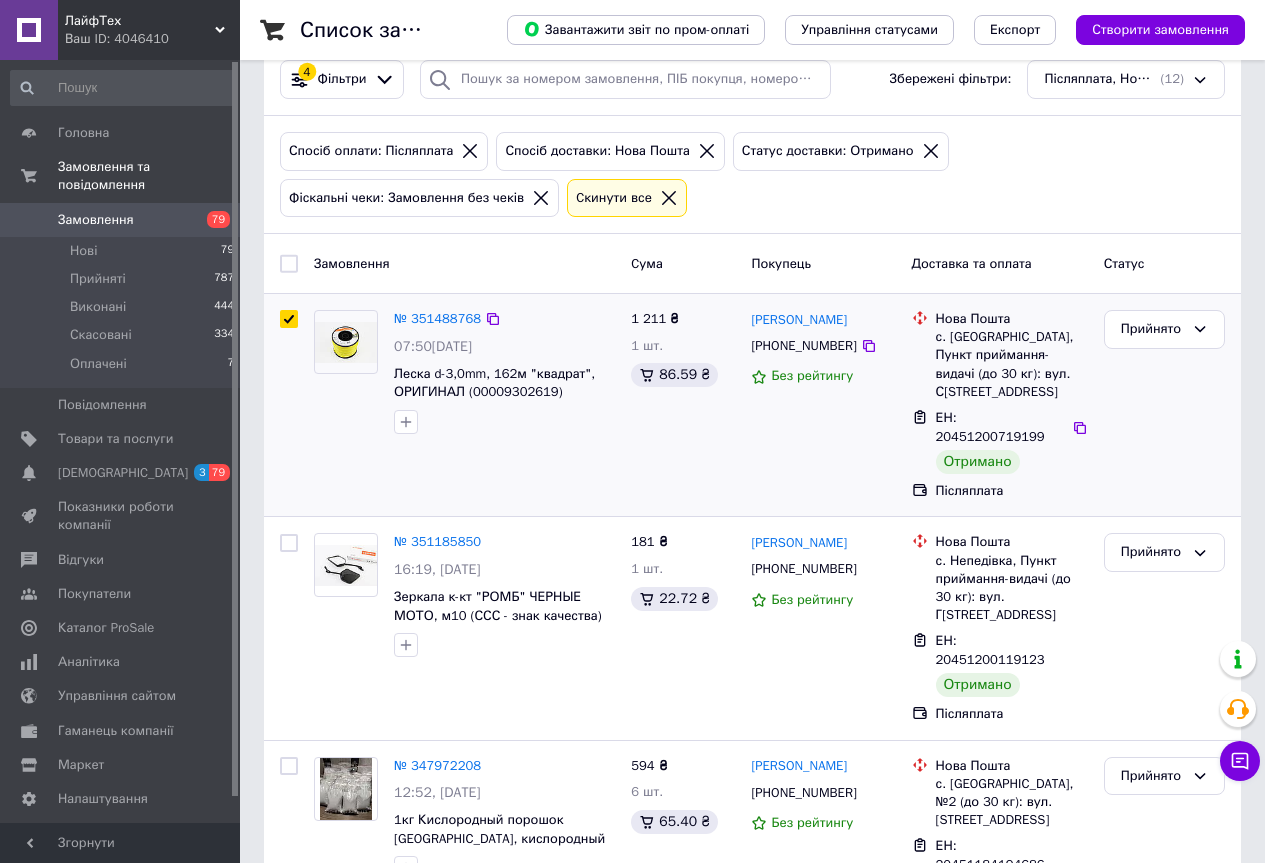 checkbox on "true" 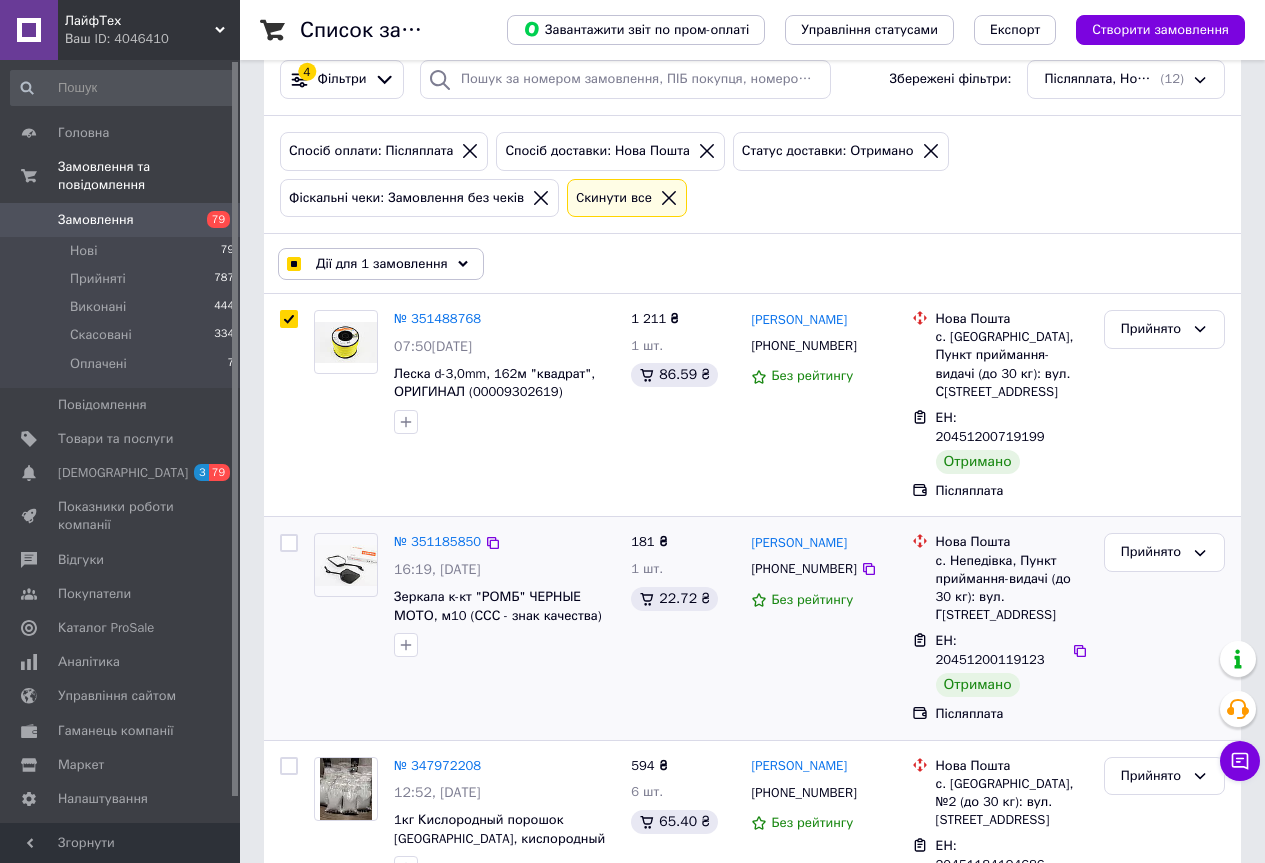 click at bounding box center [289, 543] 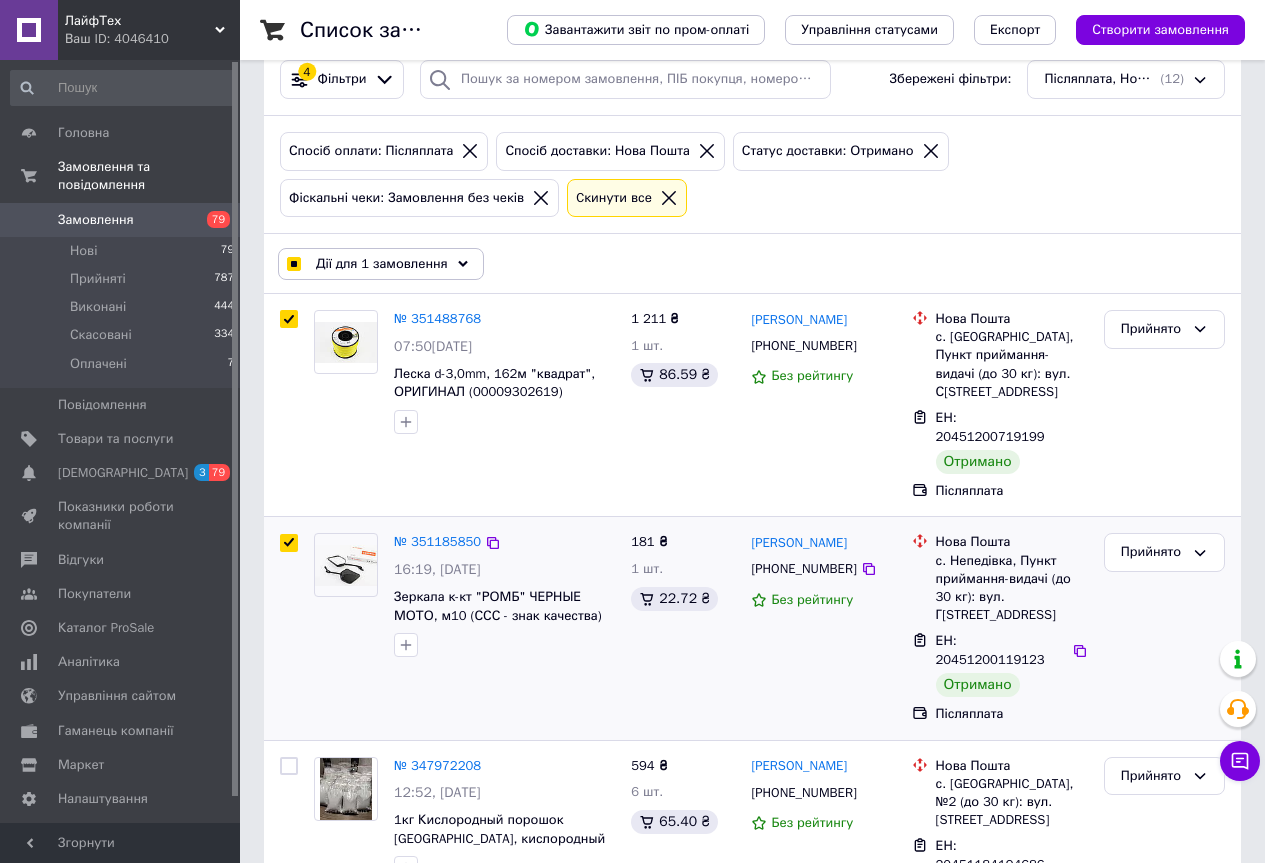 checkbox on "true" 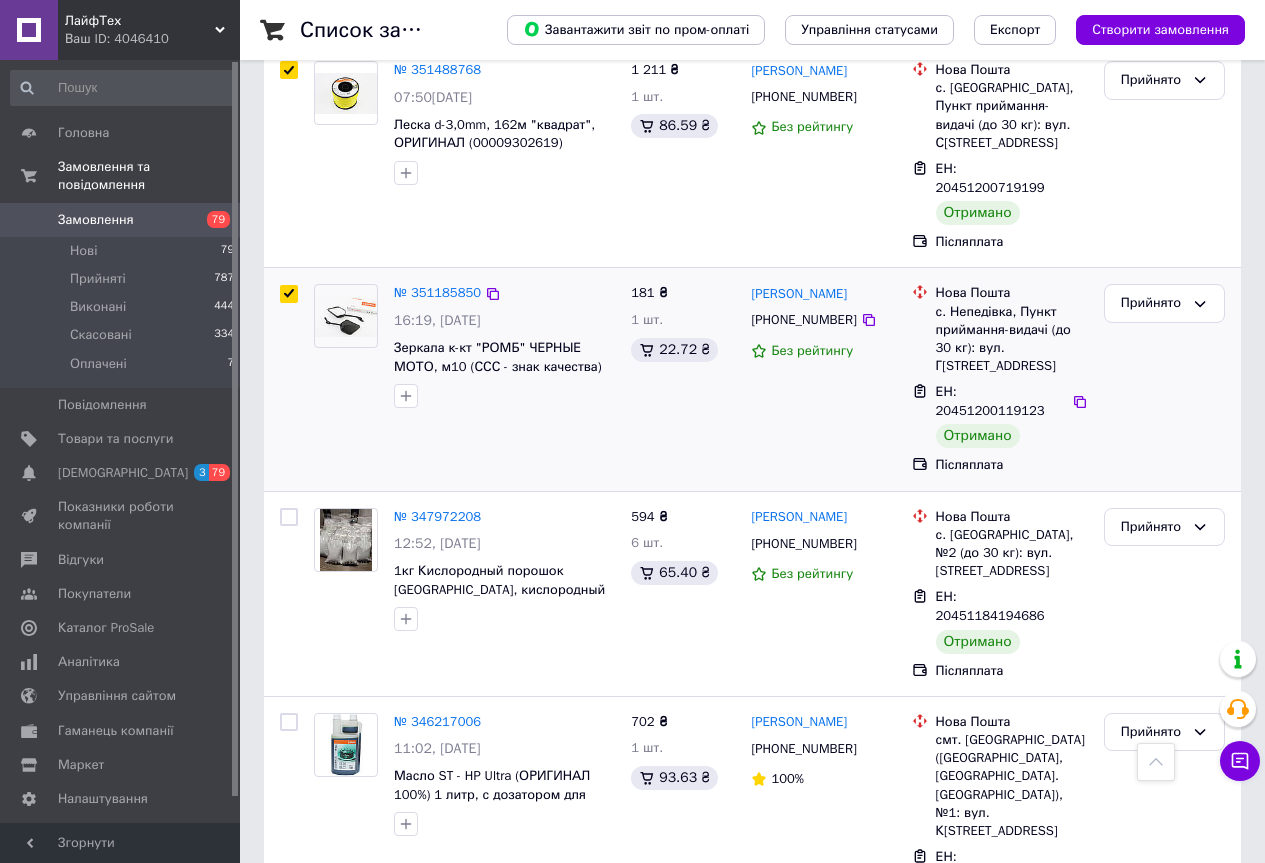 scroll, scrollTop: 0, scrollLeft: 0, axis: both 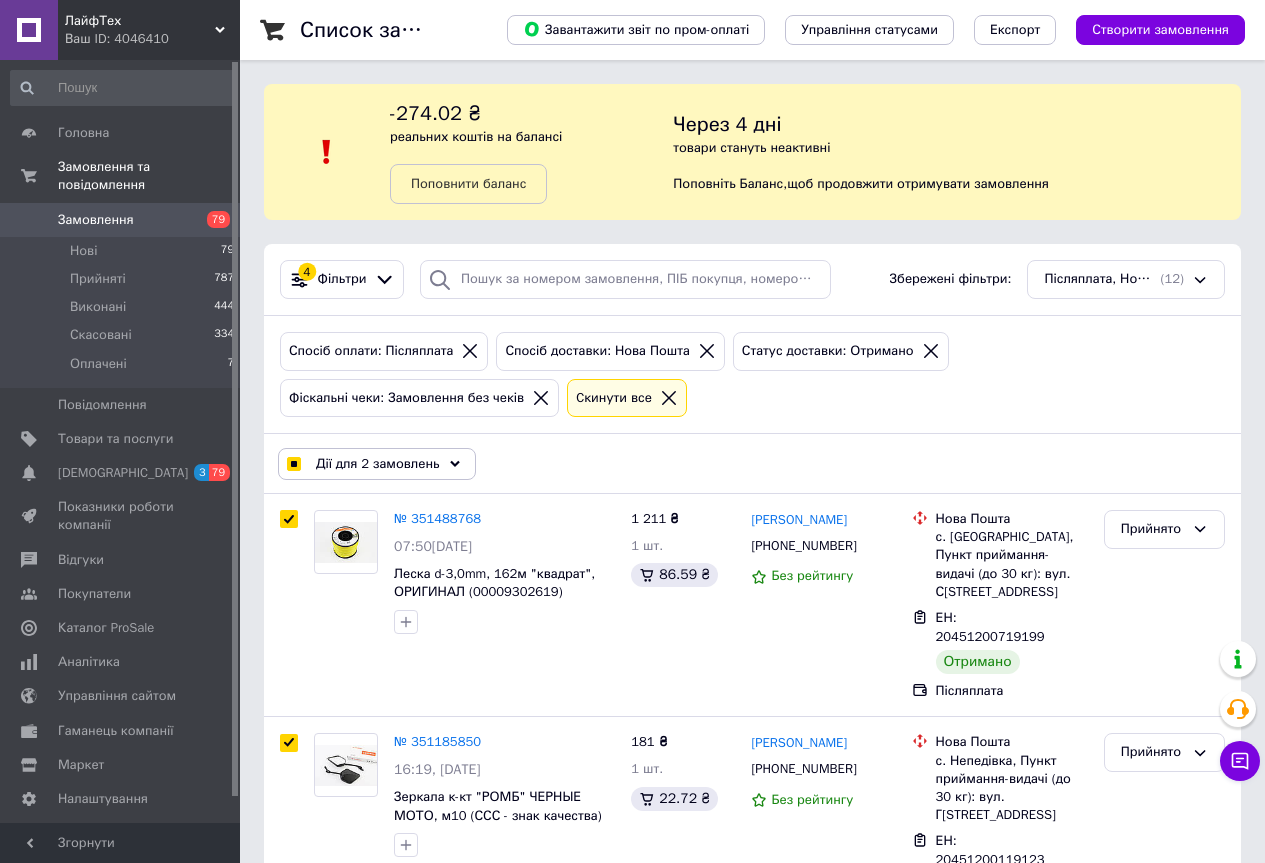 click on "Дії для 2 замовлень" at bounding box center (378, 464) 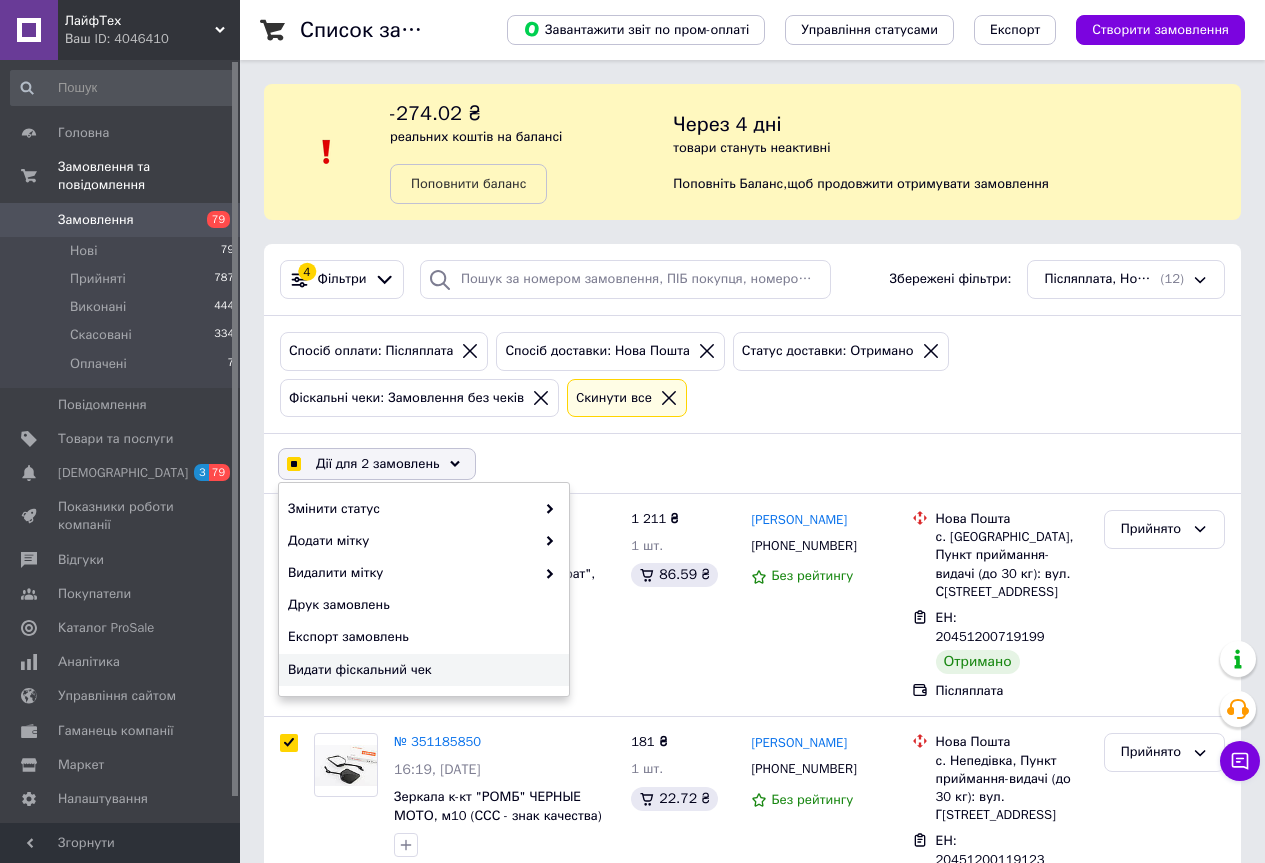 click on "Видати фіскальний чек" at bounding box center [421, 670] 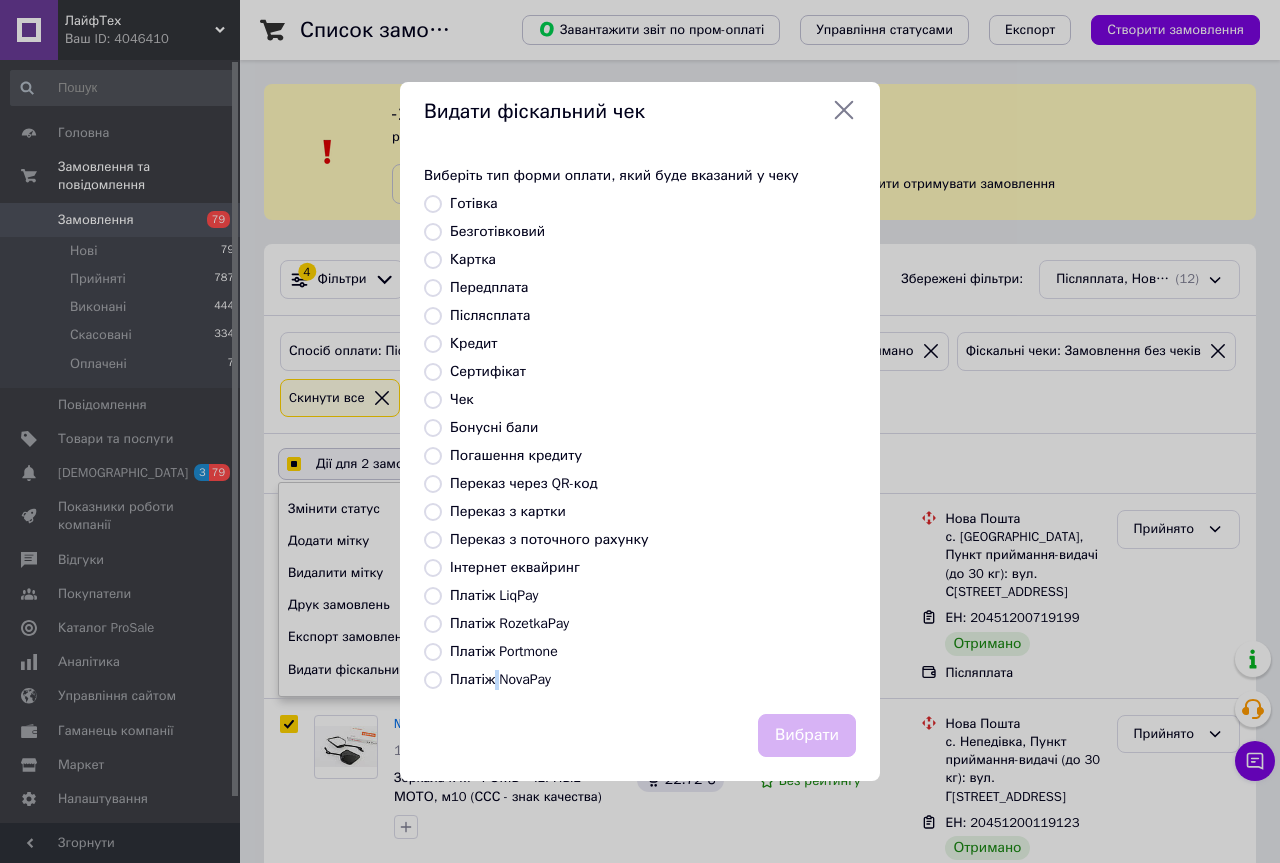 click on "Платіж NovaPay" at bounding box center [500, 679] 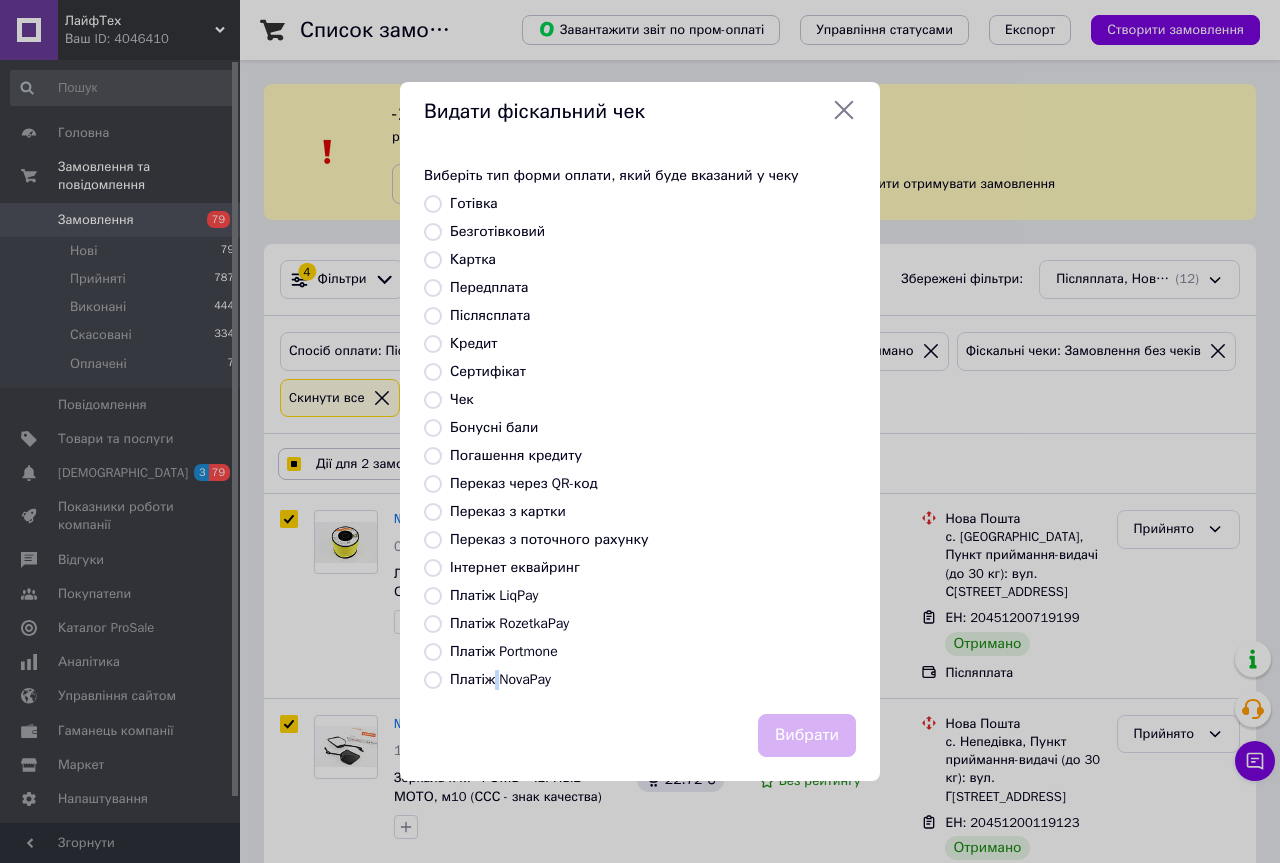 click on "Платіж NovaPay" at bounding box center (433, 680) 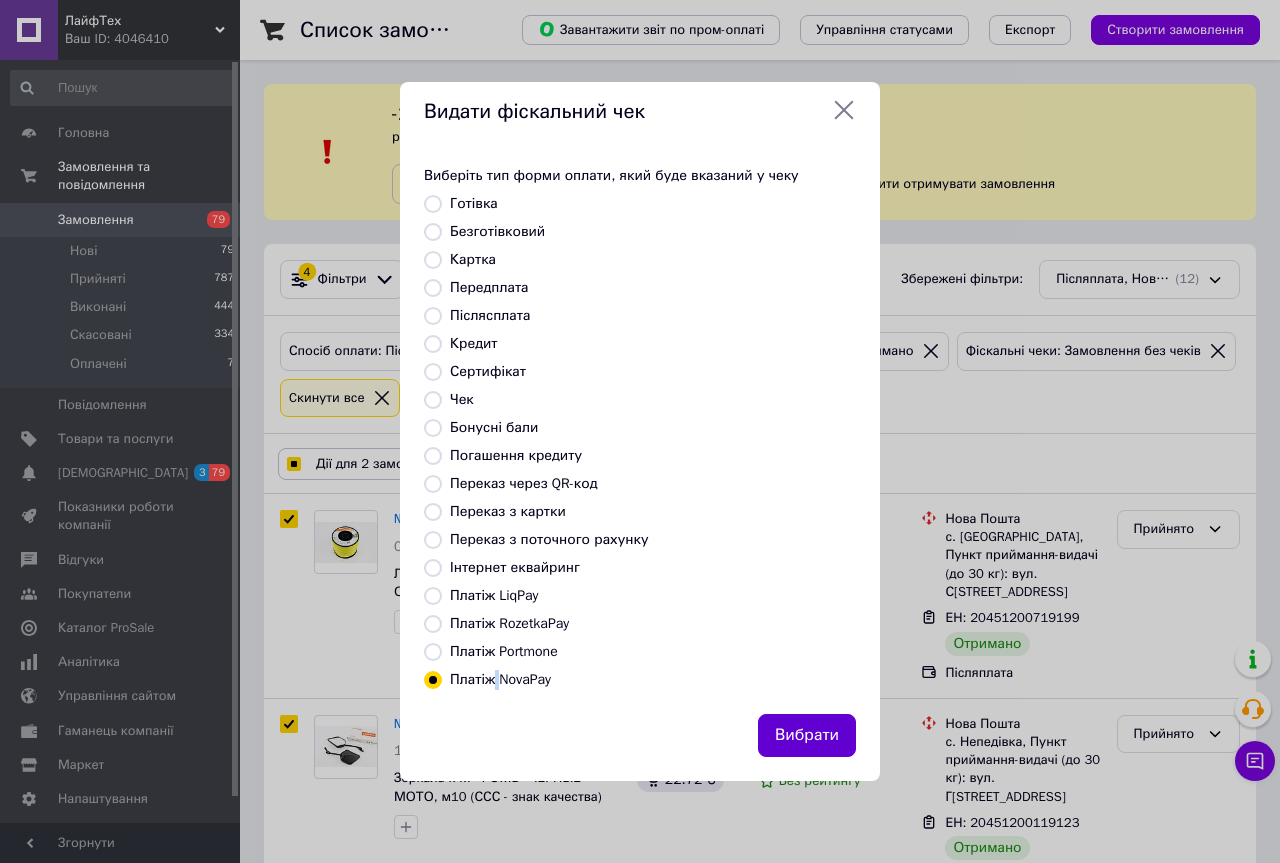 click on "Вибрати" at bounding box center (807, 735) 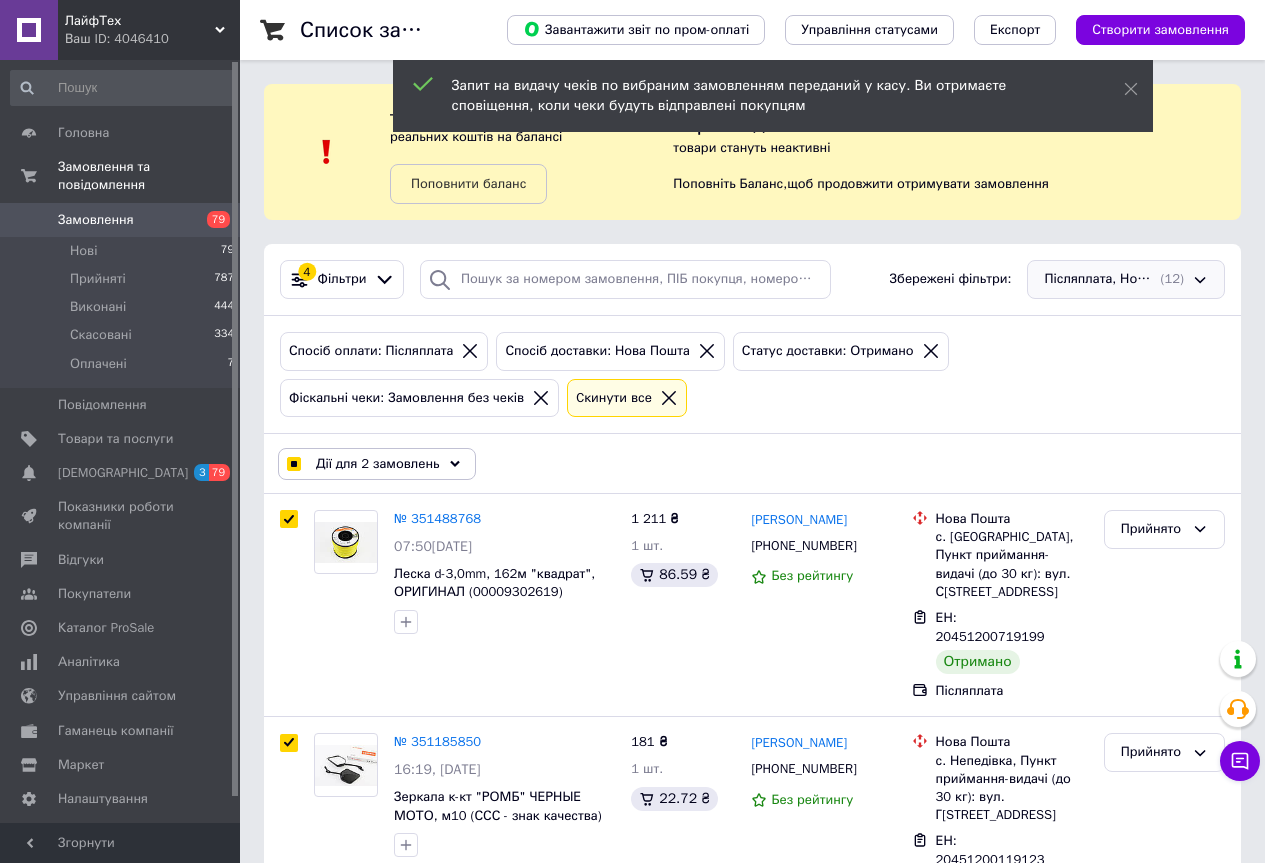 click on "Післяплата, Нова Пошта, Отримано, Замовлення без чеків (12)" at bounding box center [1126, 279] 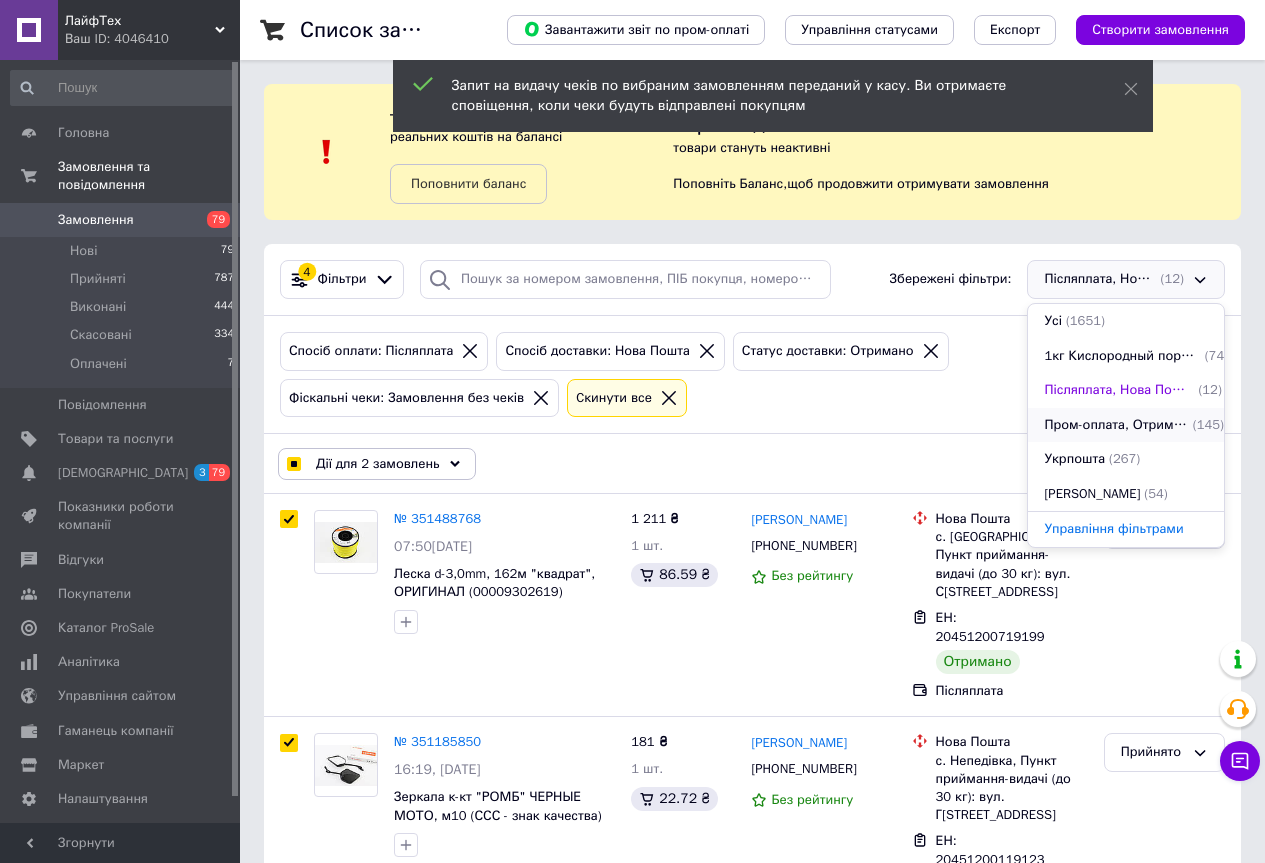 click on "Пром-оплата, Отримано, Замовлення без чеків" at bounding box center (1116, 425) 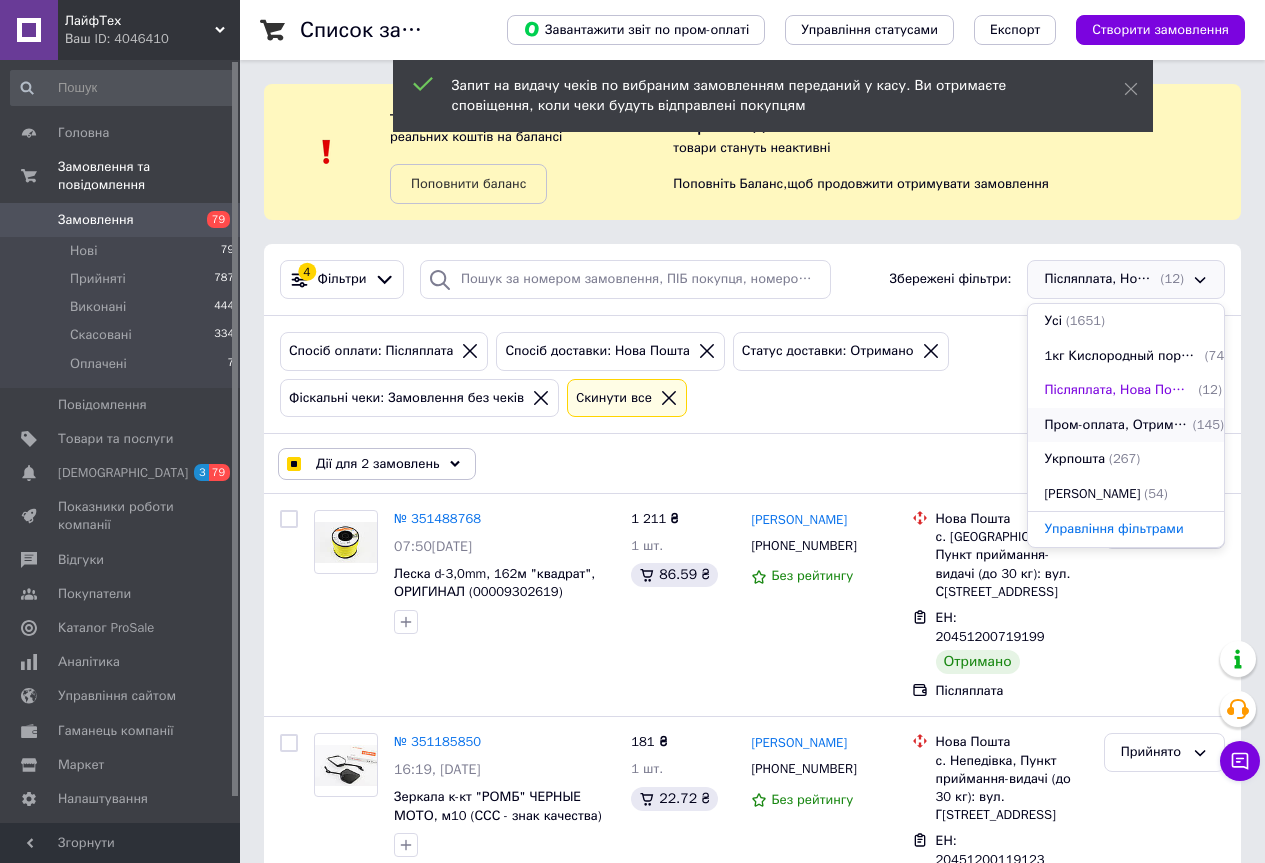checkbox on "false" 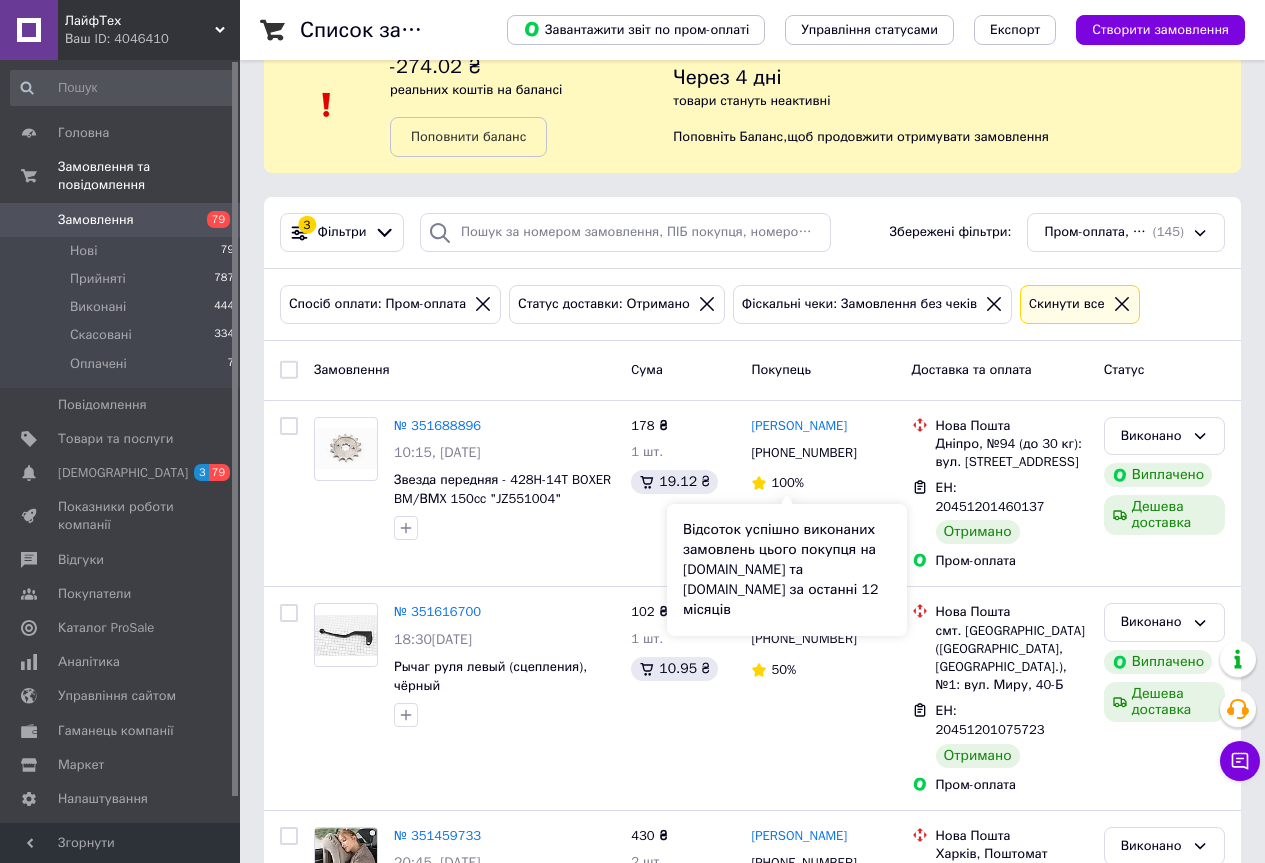 scroll, scrollTop: 100, scrollLeft: 0, axis: vertical 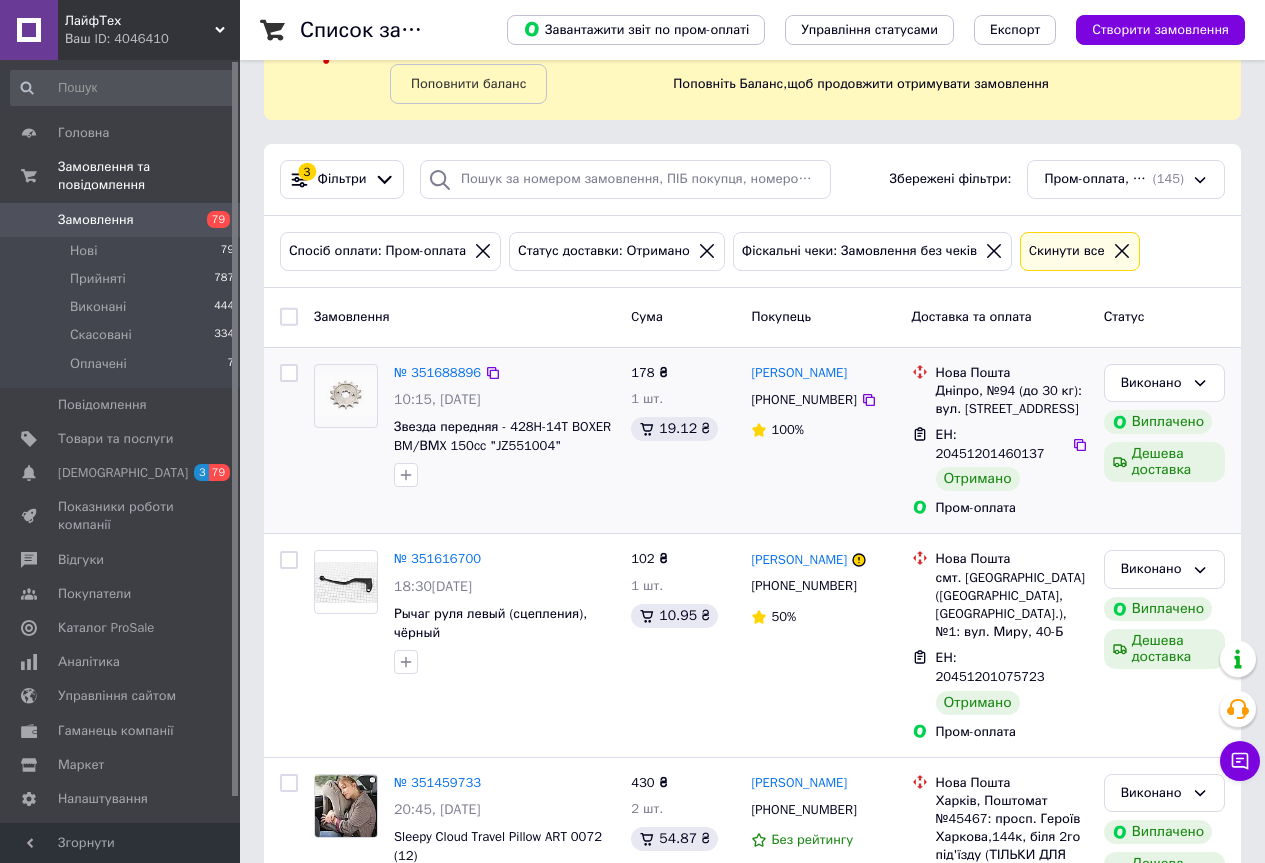 click at bounding box center [289, 373] 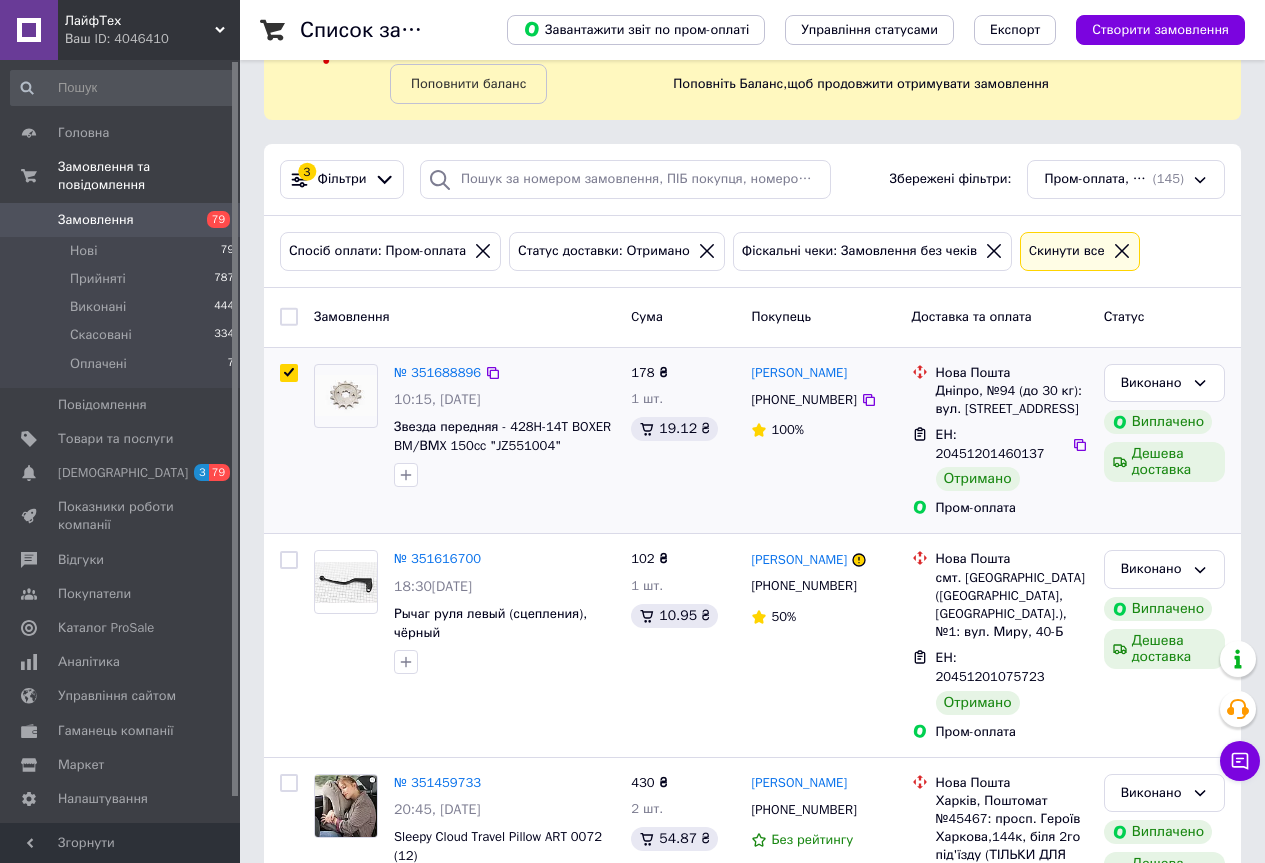 checkbox on "true" 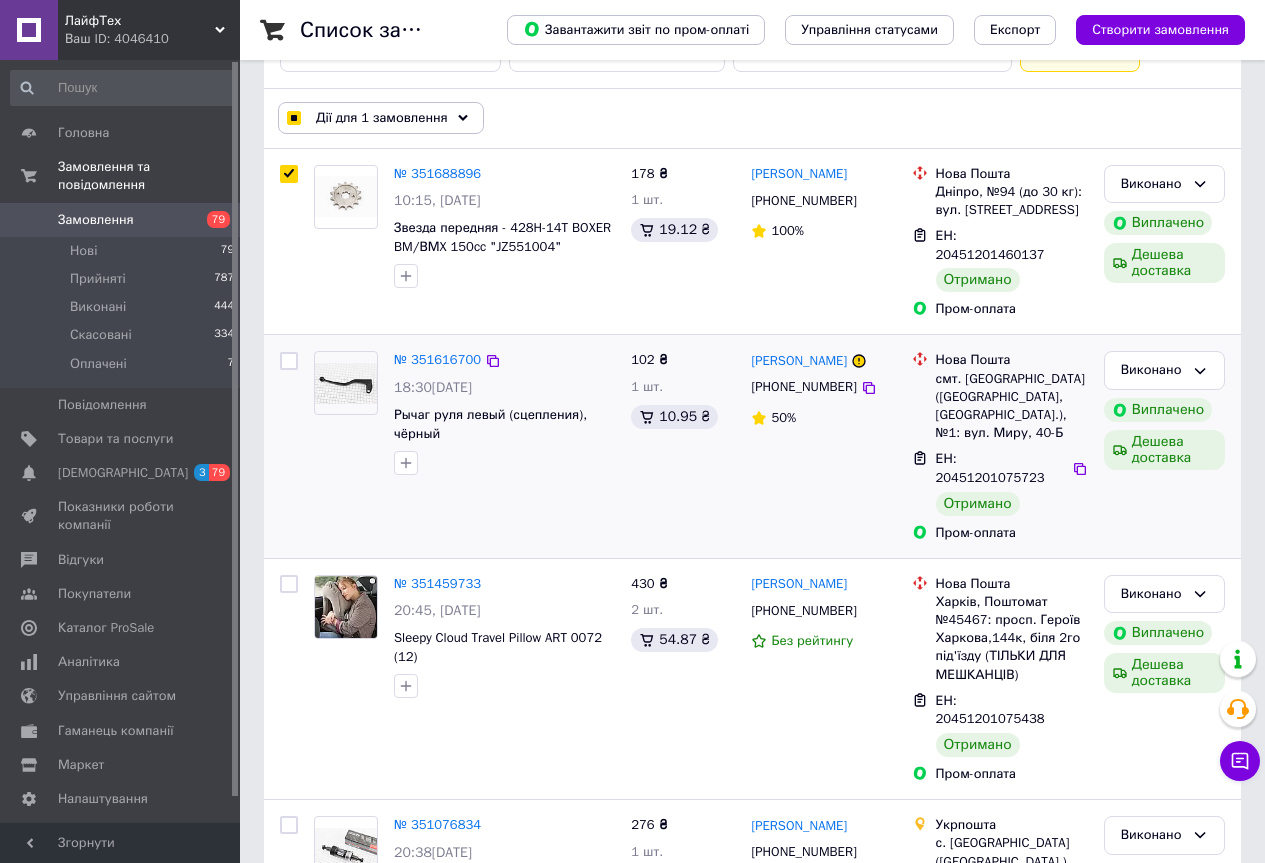 scroll, scrollTop: 300, scrollLeft: 0, axis: vertical 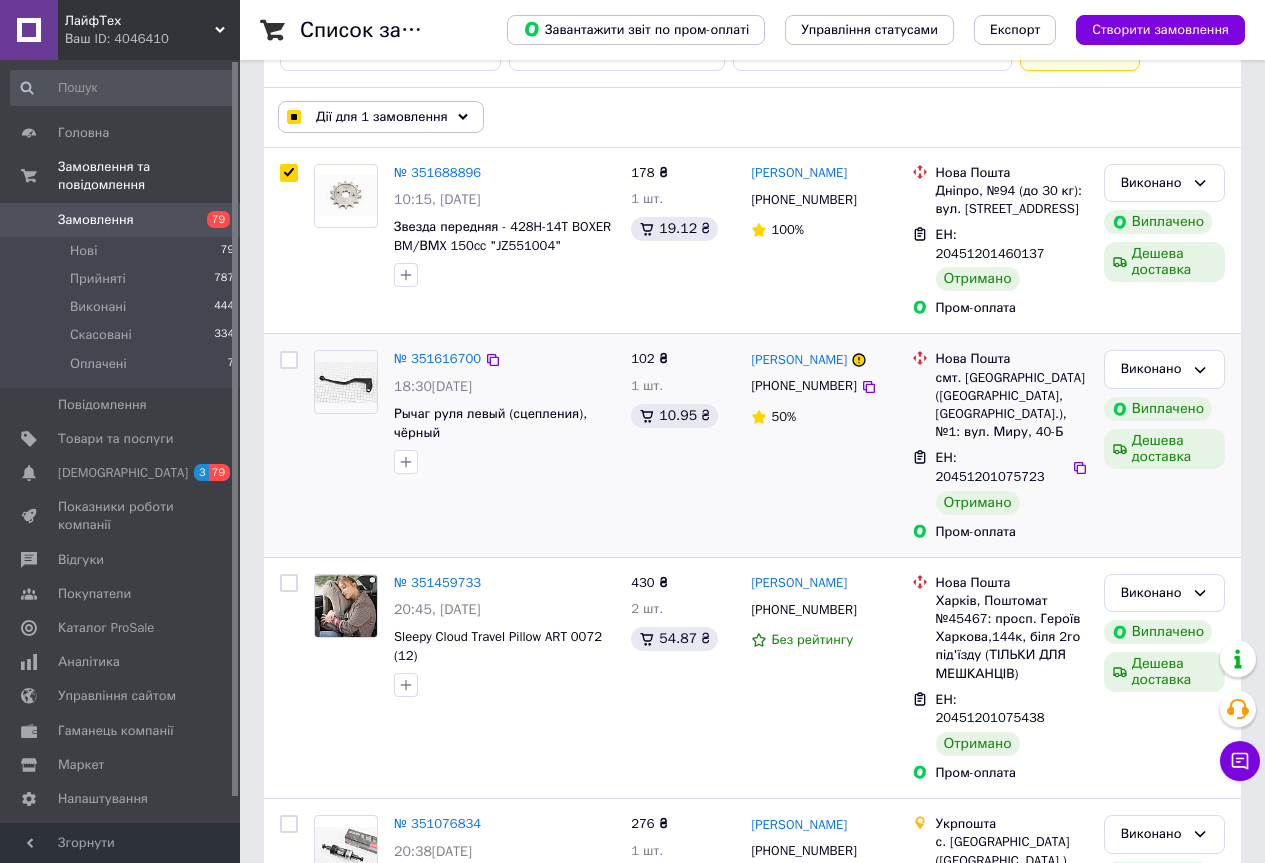 click at bounding box center [289, 360] 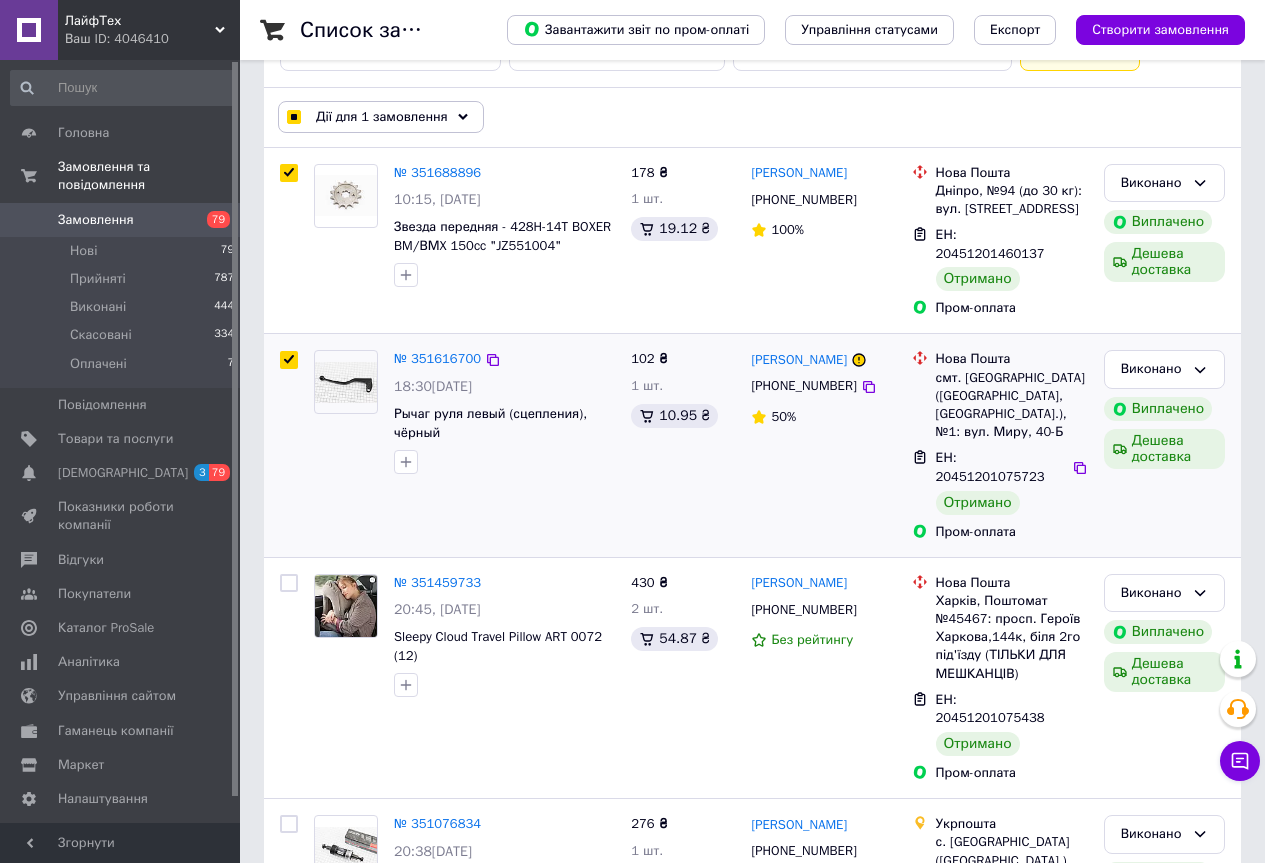 checkbox on "true" 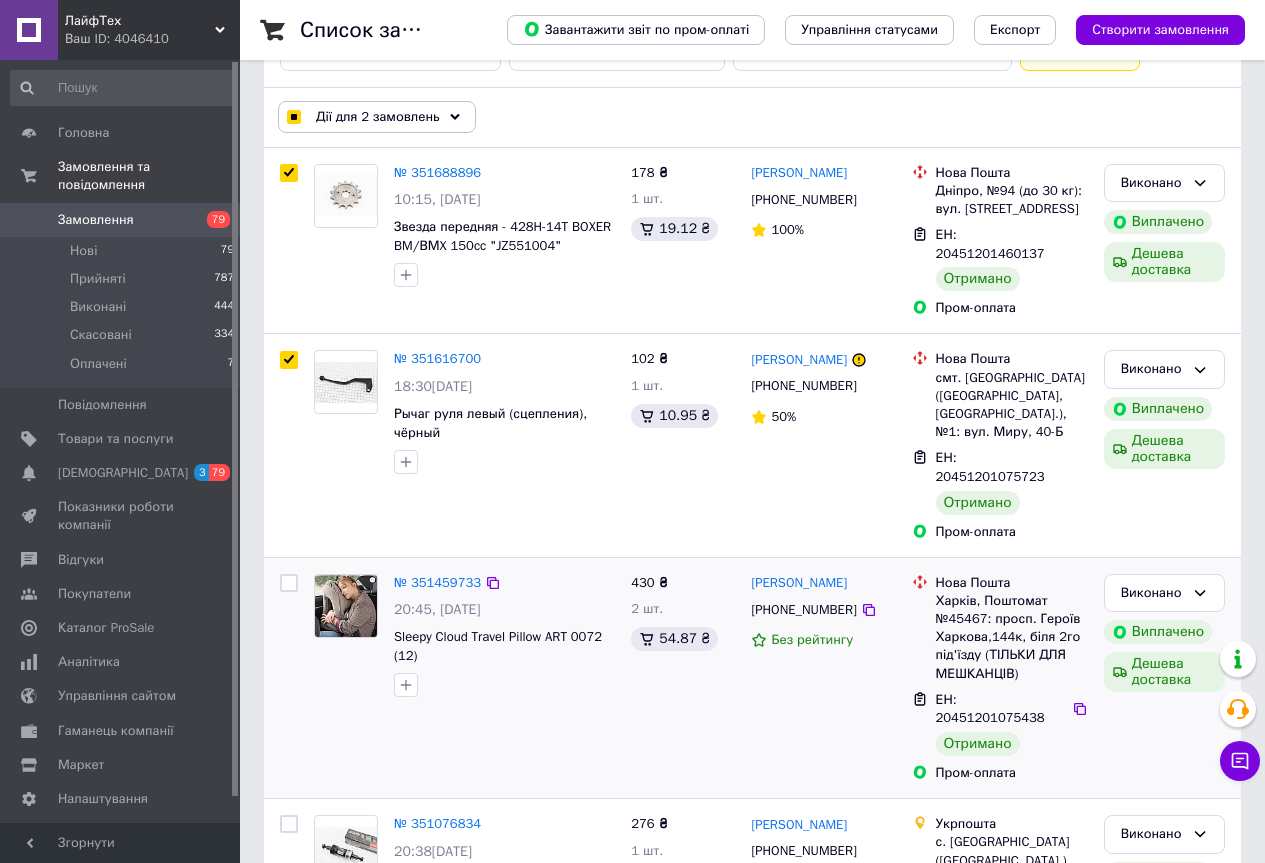 click at bounding box center [289, 583] 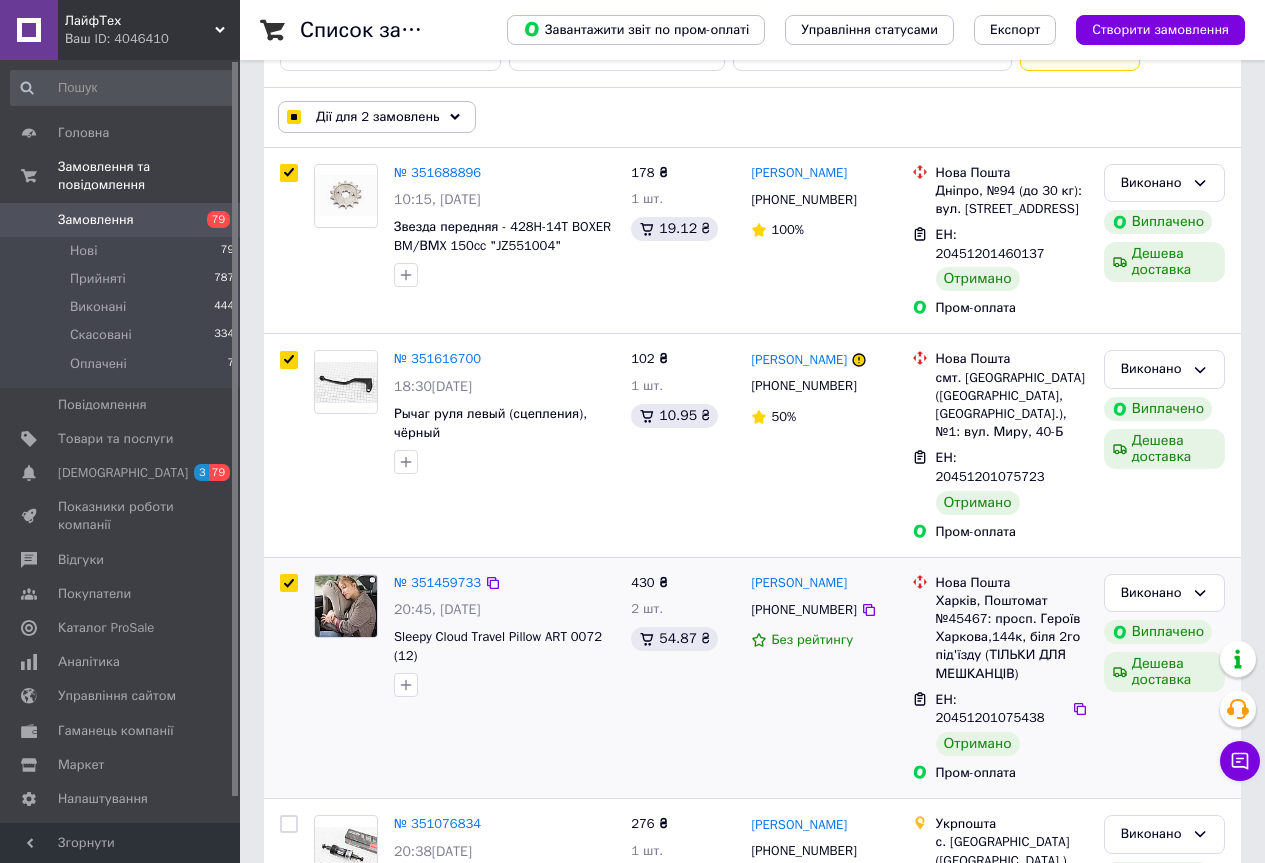 checkbox on "true" 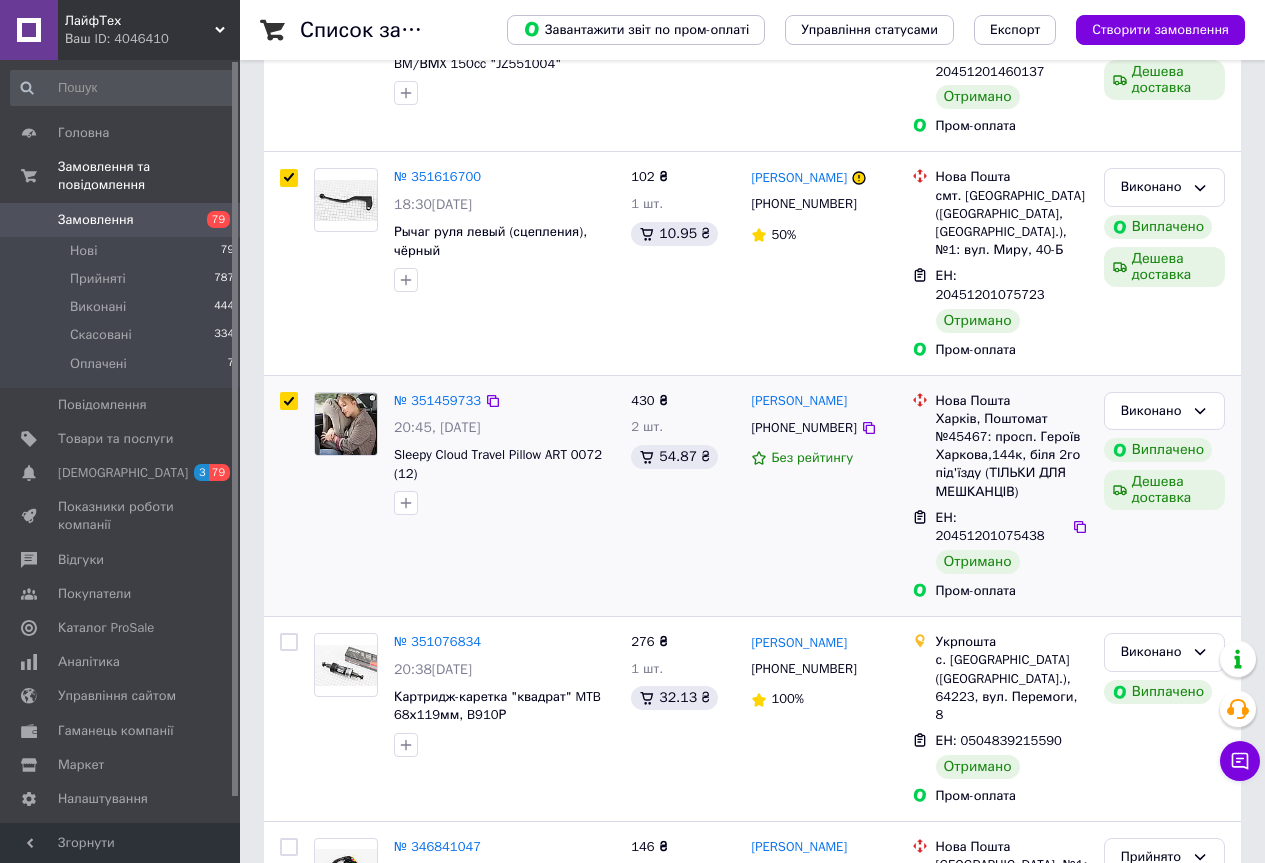 scroll, scrollTop: 500, scrollLeft: 0, axis: vertical 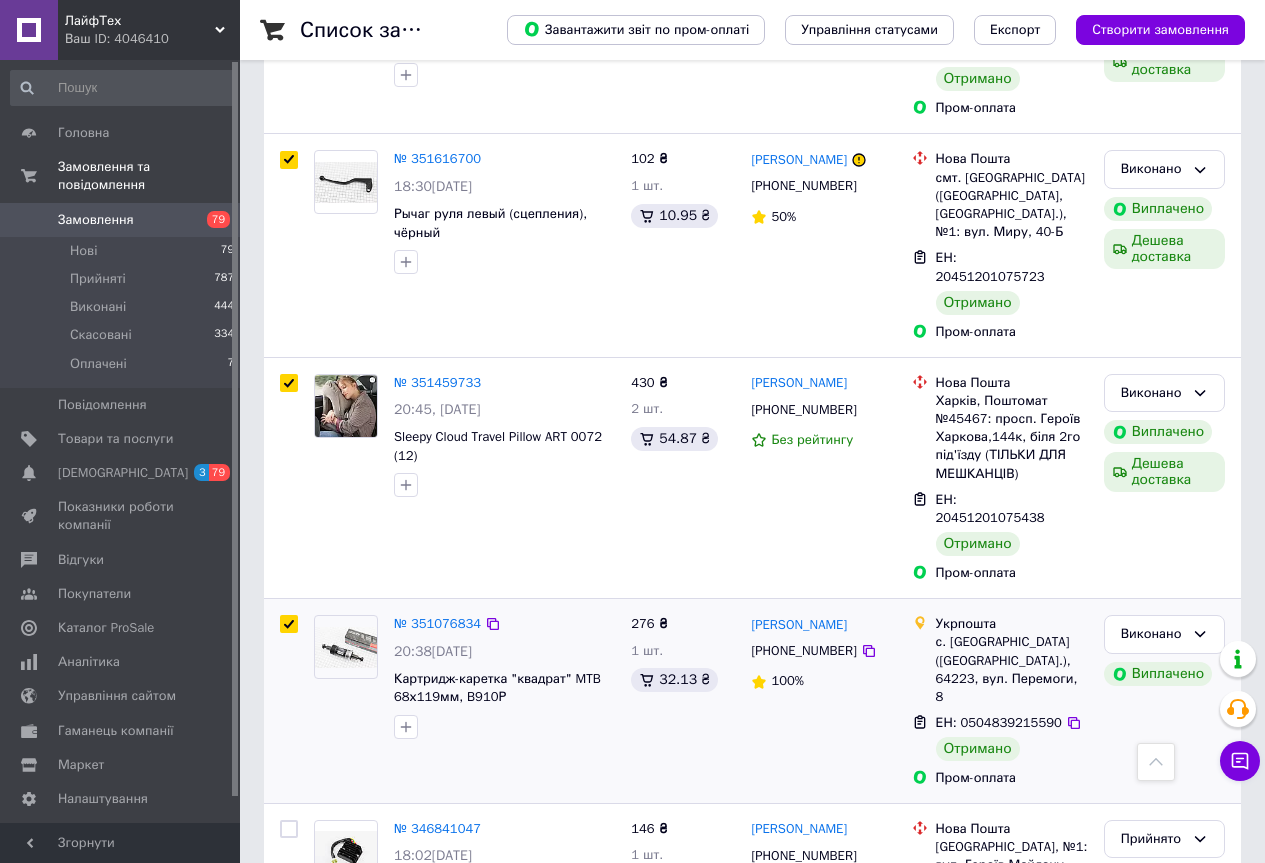 checkbox on "true" 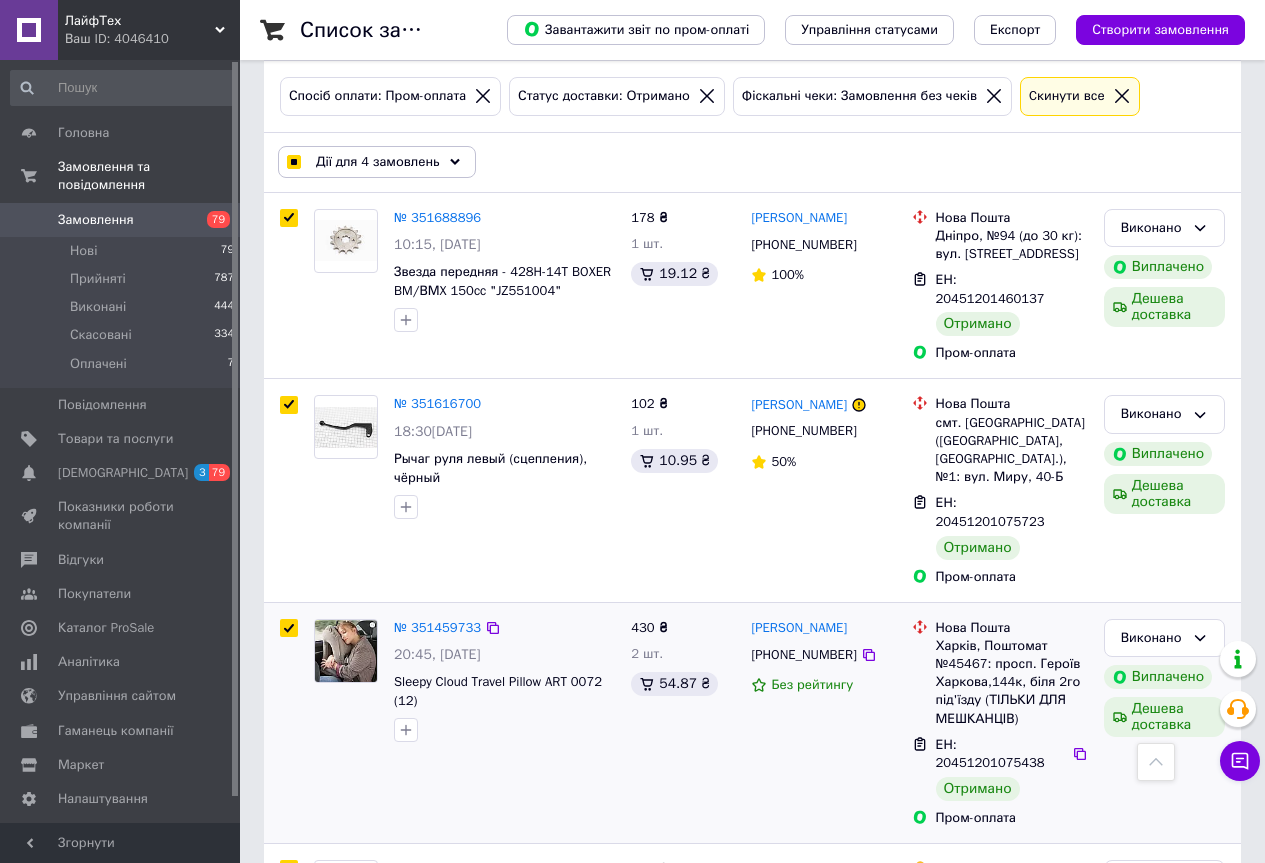 scroll, scrollTop: 0, scrollLeft: 0, axis: both 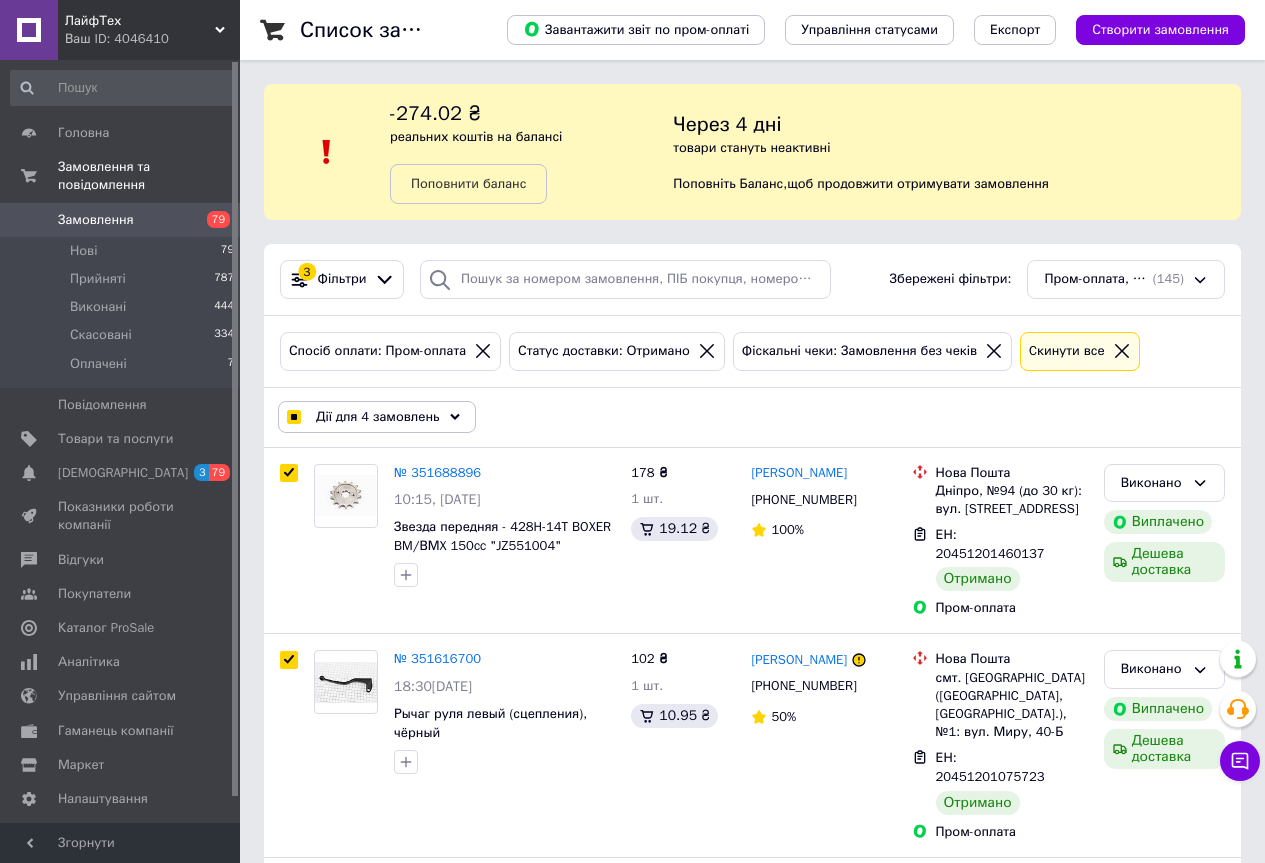 click on "Дії для 4 замовлень" at bounding box center (378, 417) 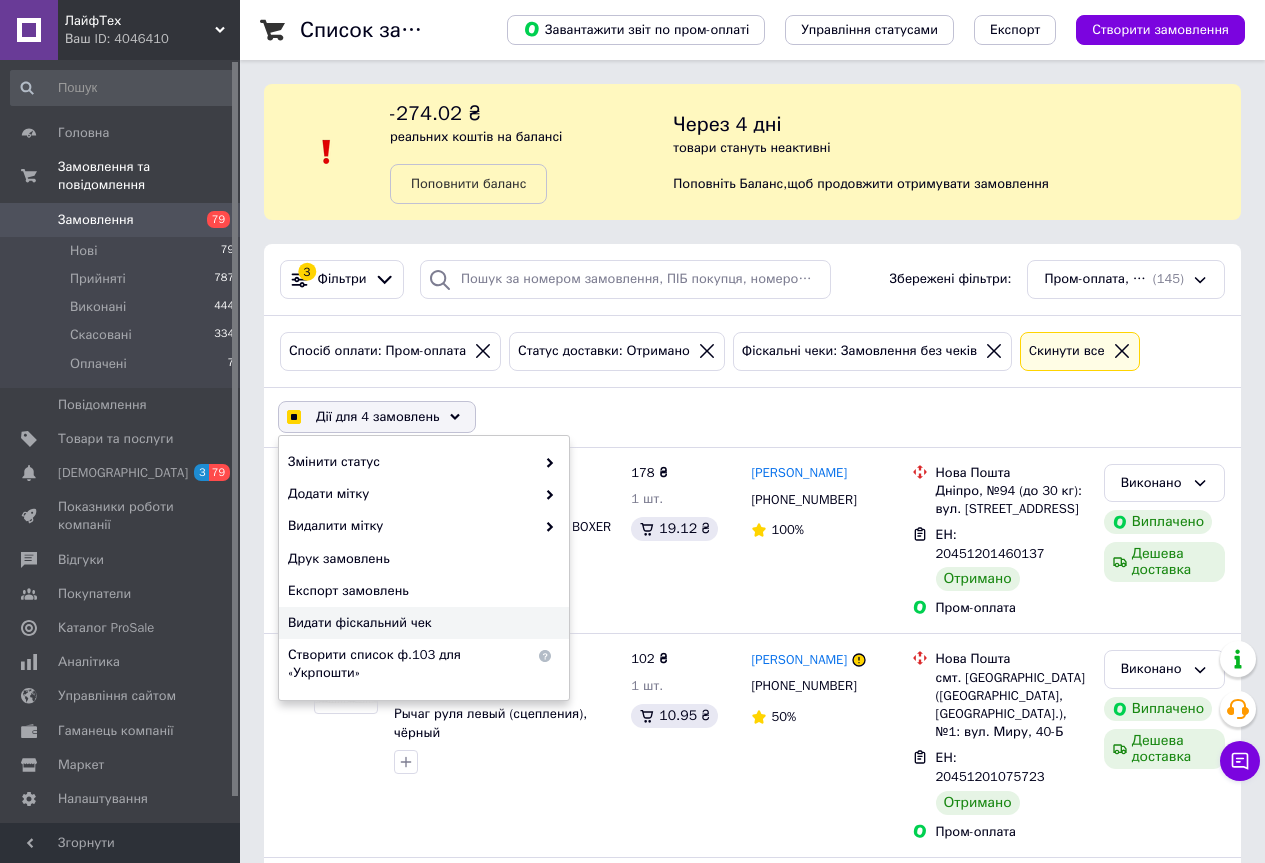 click on "Видати фіскальний чек" at bounding box center [421, 623] 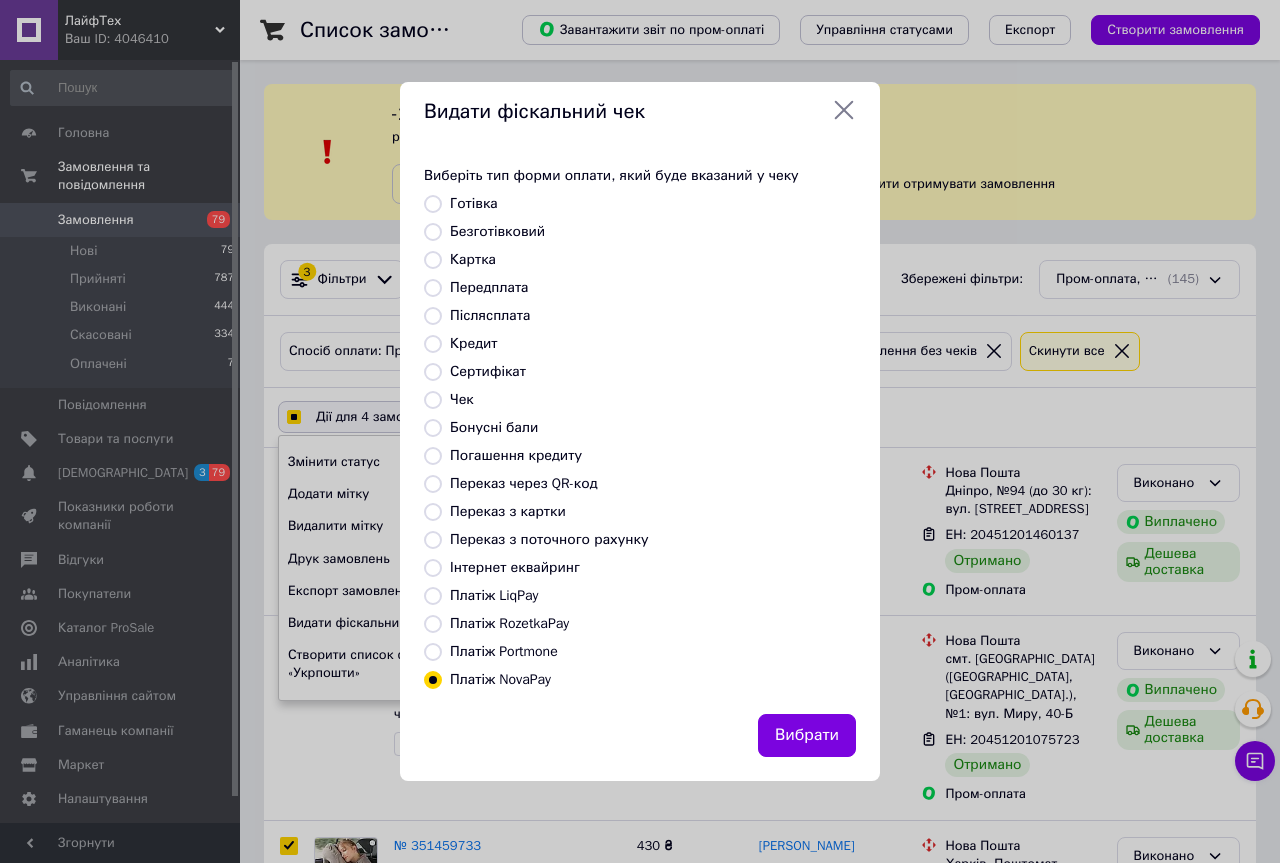 click on "Платіж RozetkaPay" at bounding box center (509, 623) 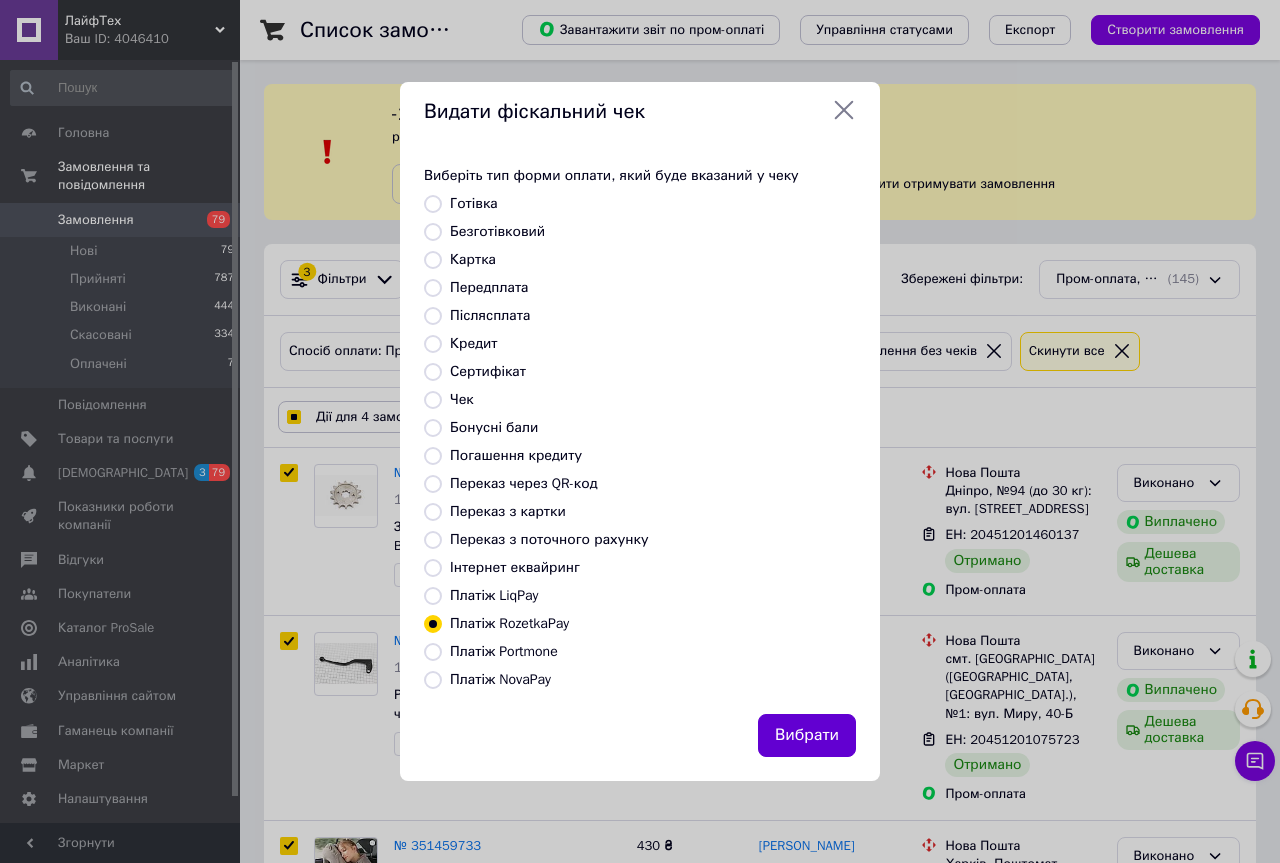 click on "Вибрати" at bounding box center (807, 735) 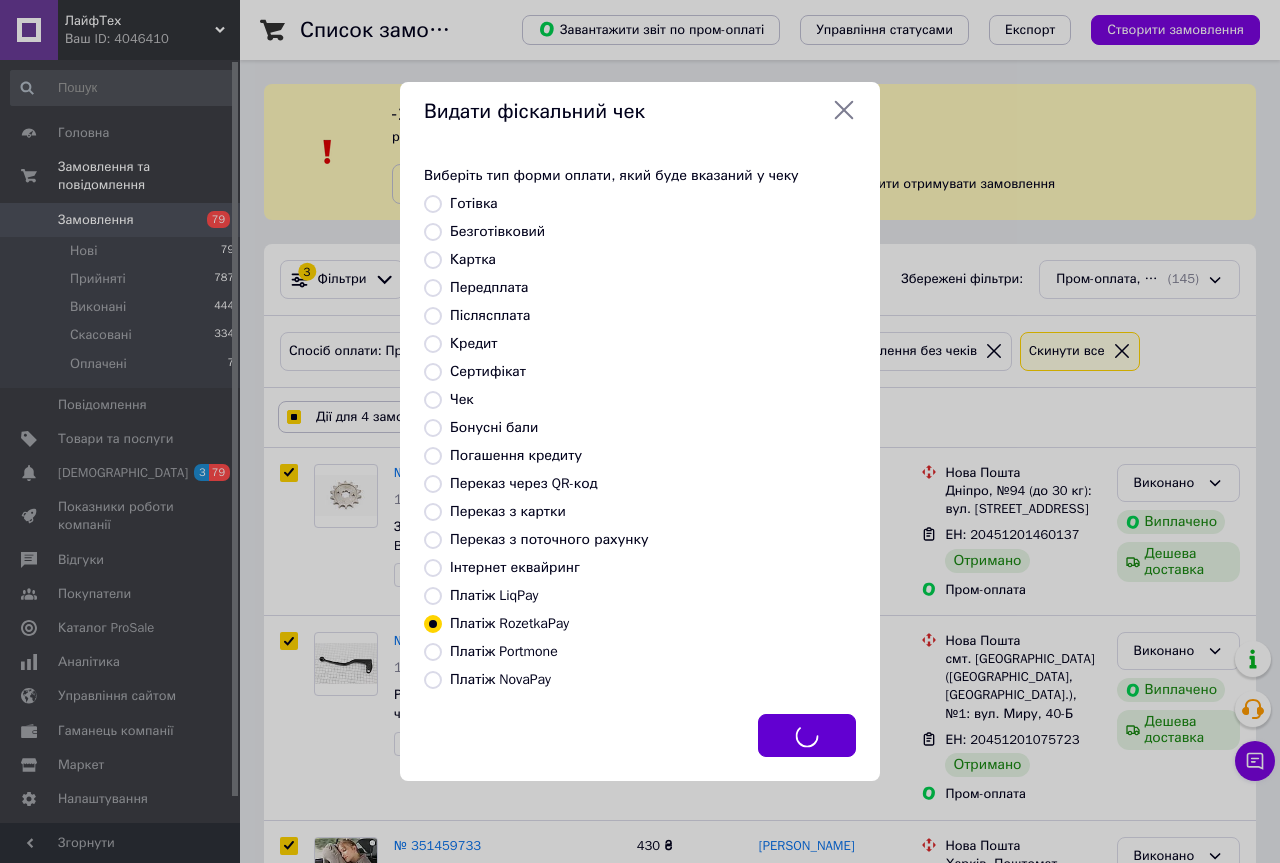 checkbox on "true" 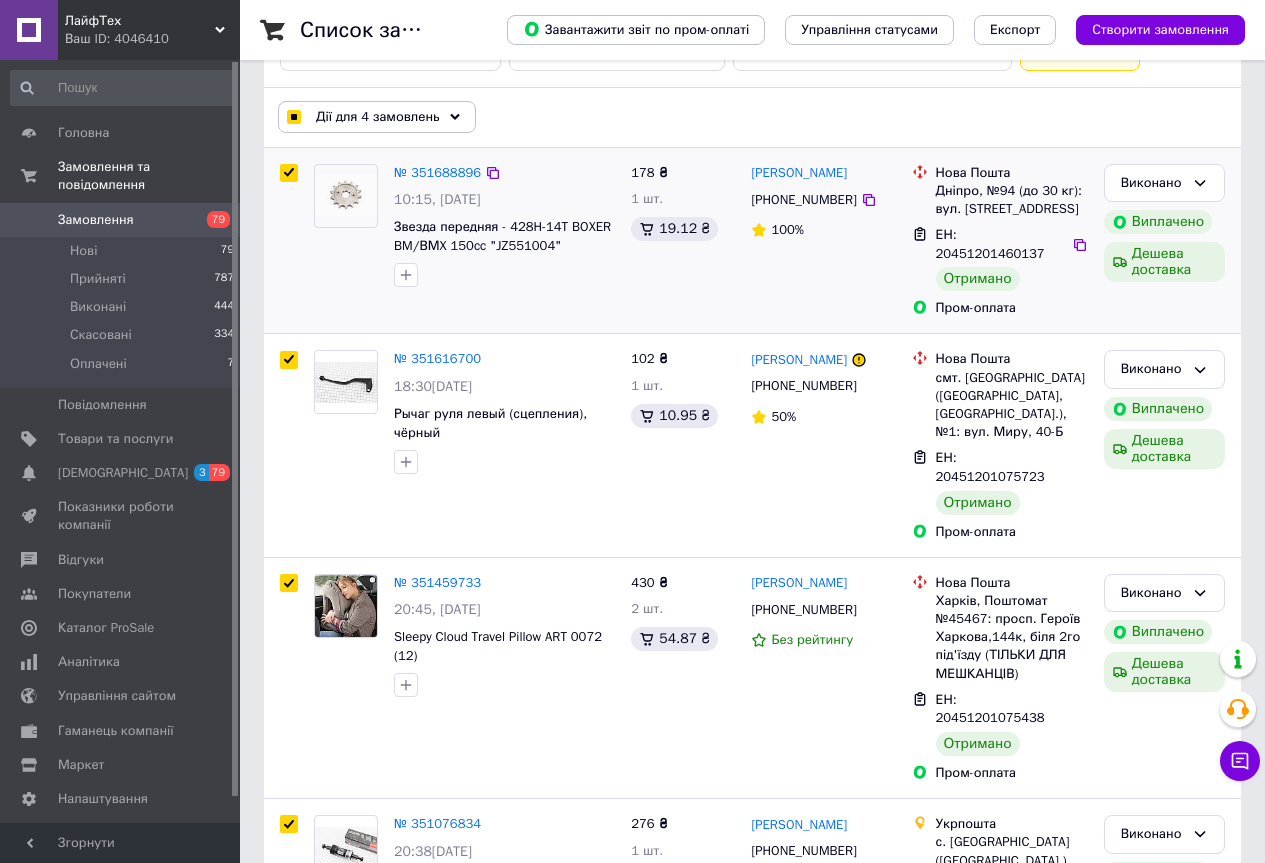 scroll, scrollTop: 0, scrollLeft: 0, axis: both 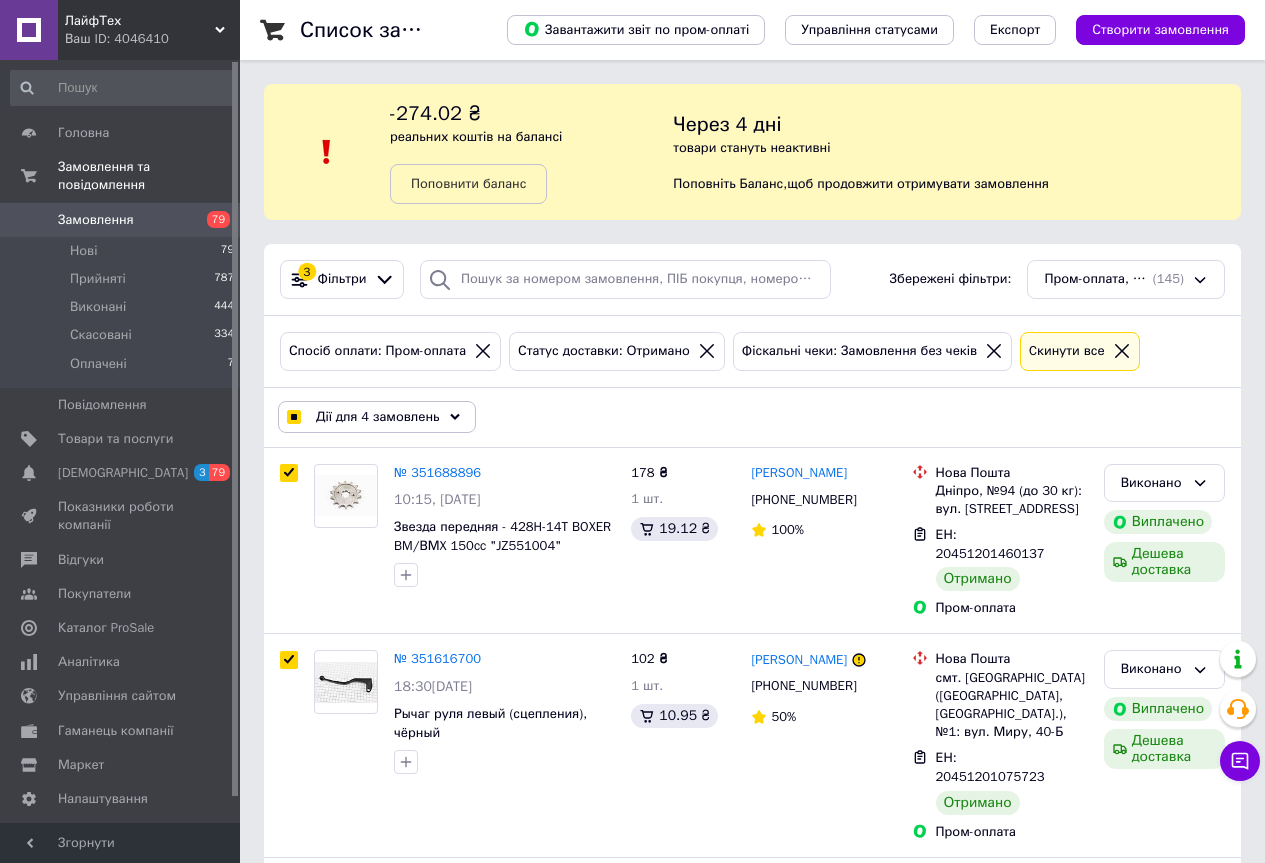 click on "Cкинути все" at bounding box center [1067, 351] 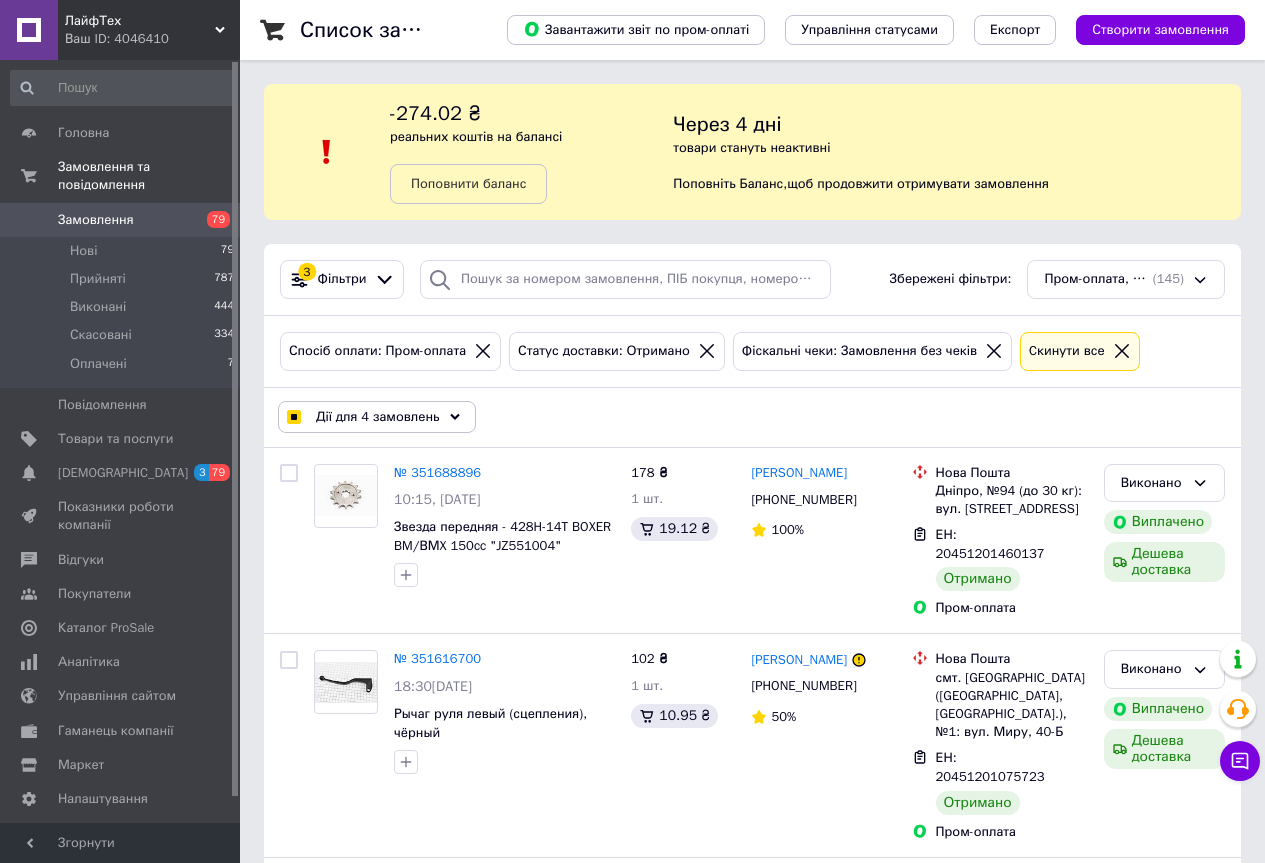 checkbox on "false" 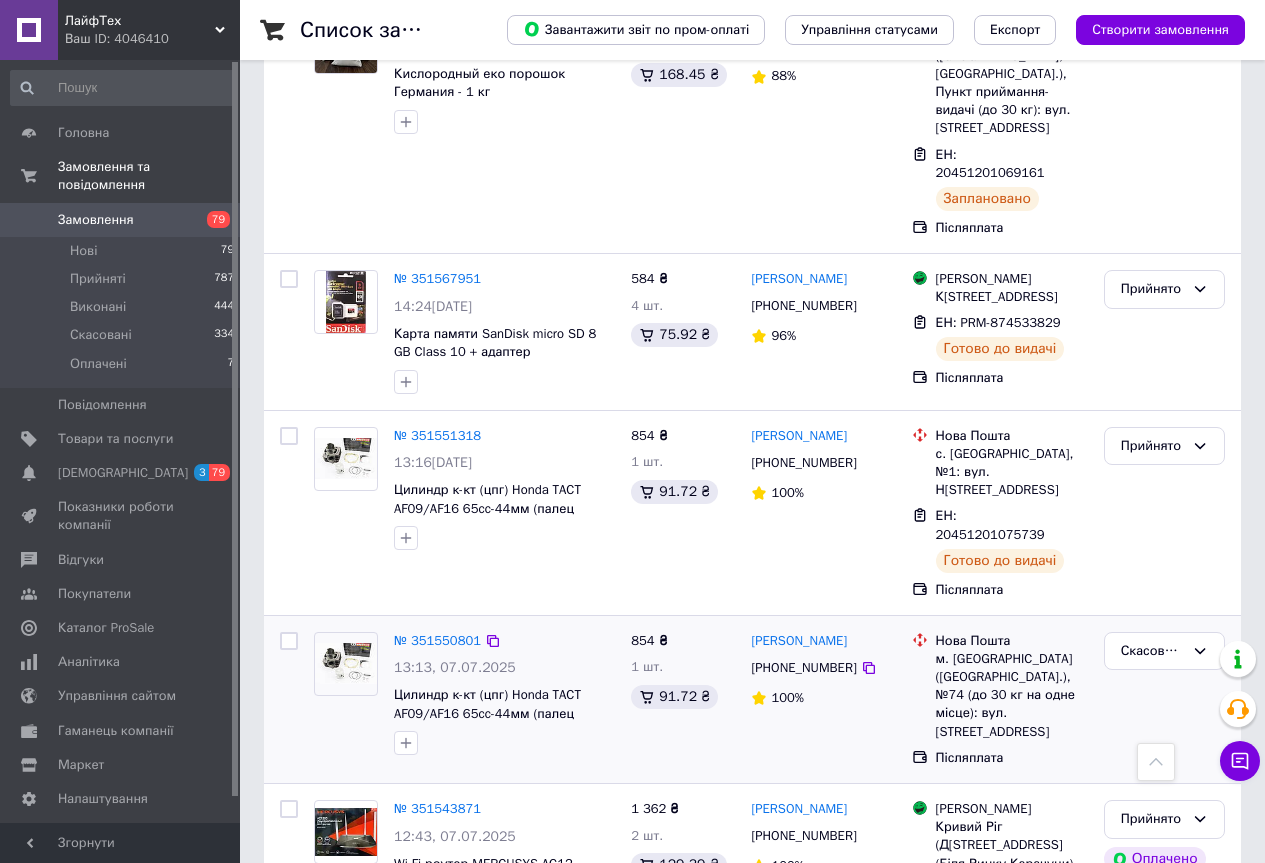 scroll, scrollTop: 8600, scrollLeft: 0, axis: vertical 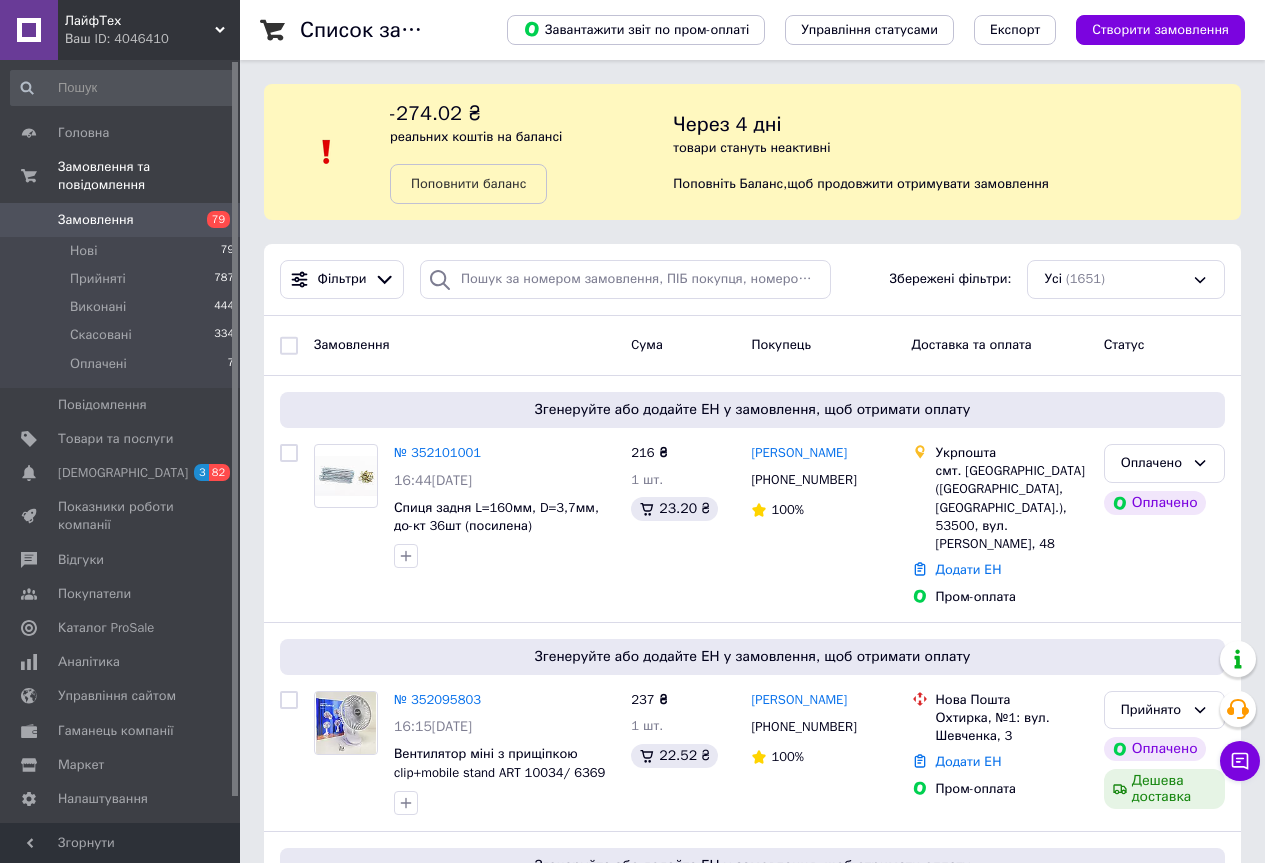 click on "Список замовлень   Завантажити звіт по пром-оплаті Управління статусами Експорт Створити замовлення -274.02 ₴ реальних коштів на балансі Поповнити баланс Через 4 дні товари стануть неактивні Поповніть Баланс ,  щоб продовжити отримувати замовлення Фільтри Збережені фільтри: Усі (1651) Замовлення Cума Покупець Доставка та оплата Статус Згенеруйте або додайте ЕН у замовлення, щоб отримати оплату № 352101001 16:44[DATE] Спиця задня L=160мм, D=3,7мм, до-кт 36шт (посилена) 216 ₴ 1 шт. 23.20 ₴ [PERSON_NAME] [PHONE_NUMBER] 100% Укрпошта Додати ЕН Пром-оплата Оплачено Оплачено № 352095803 237 ₴ 1" at bounding box center (752, 10625) 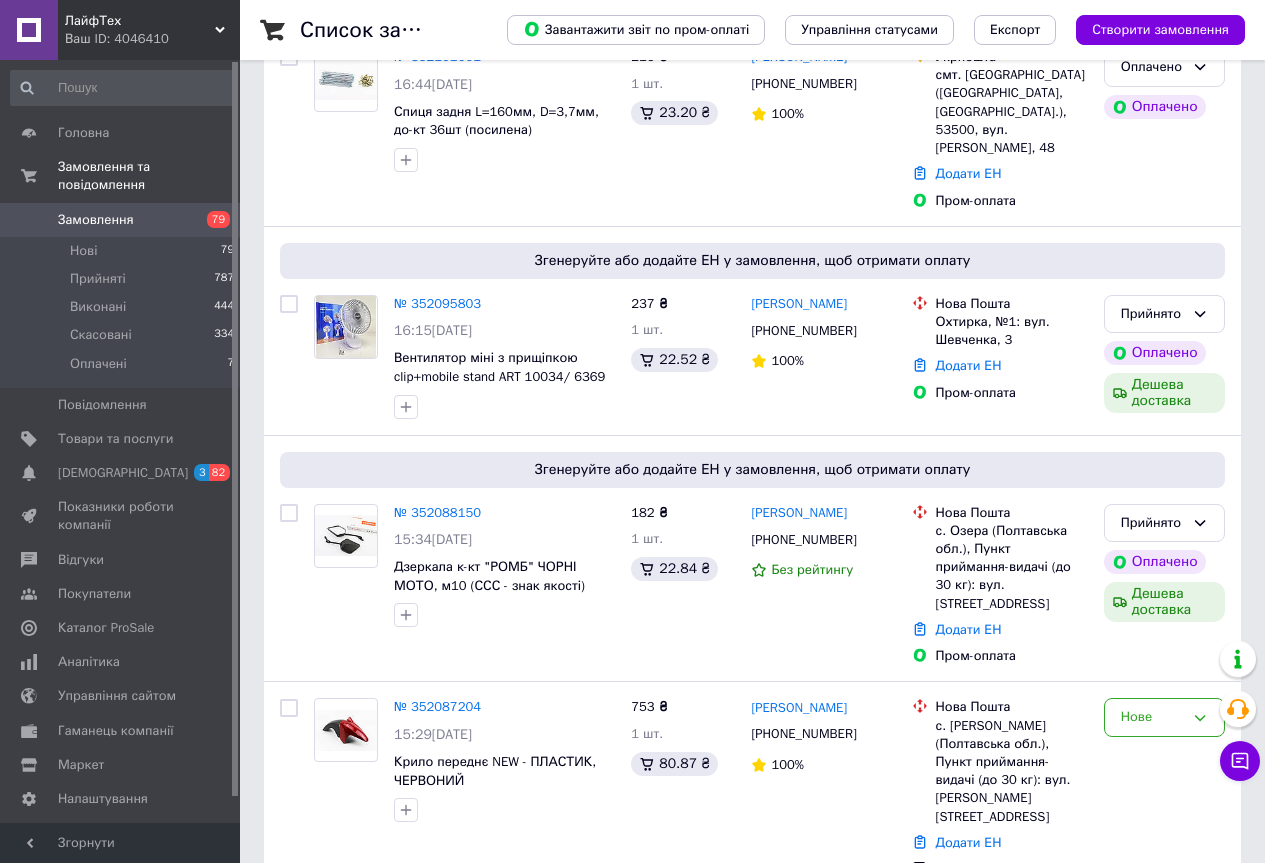 scroll, scrollTop: 0, scrollLeft: 0, axis: both 